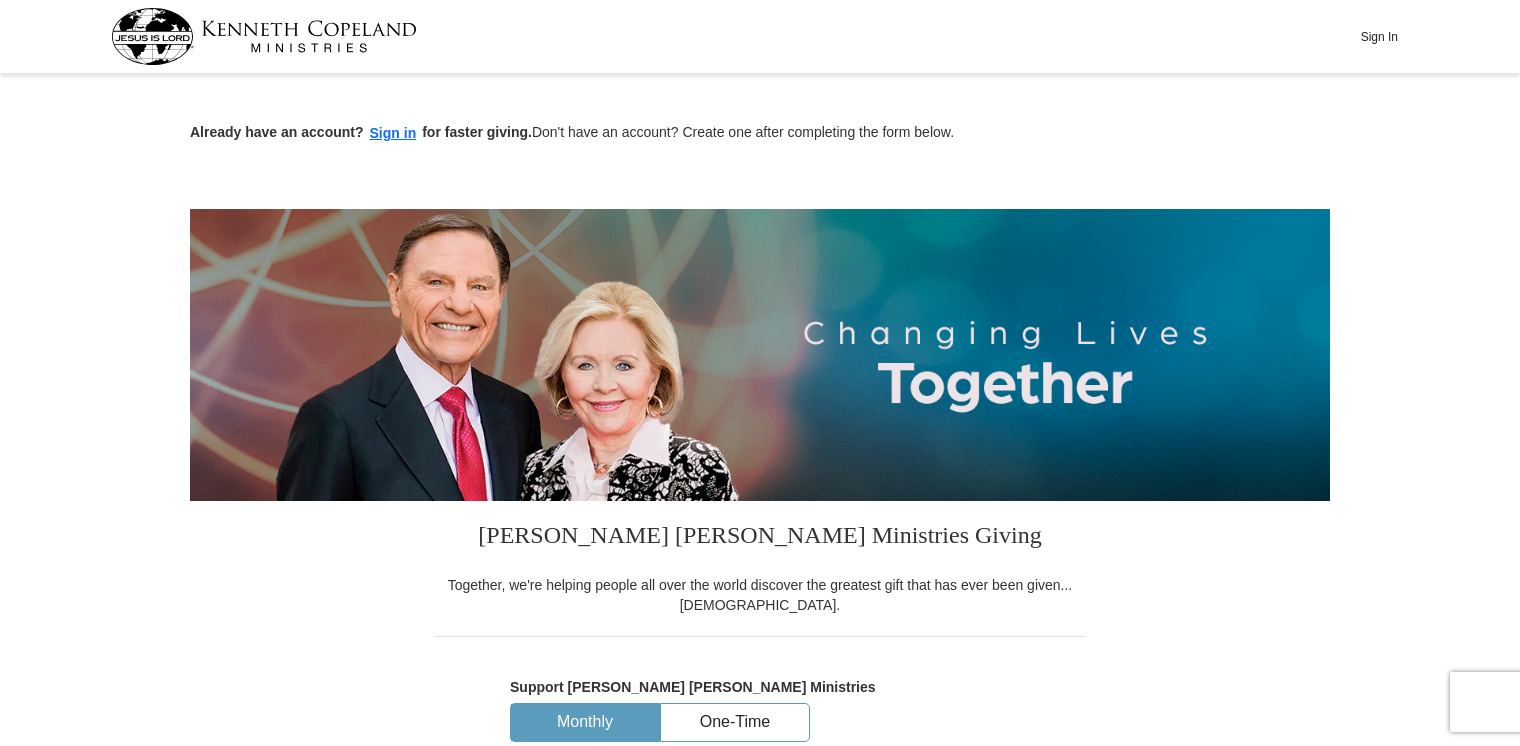 scroll, scrollTop: 0, scrollLeft: 0, axis: both 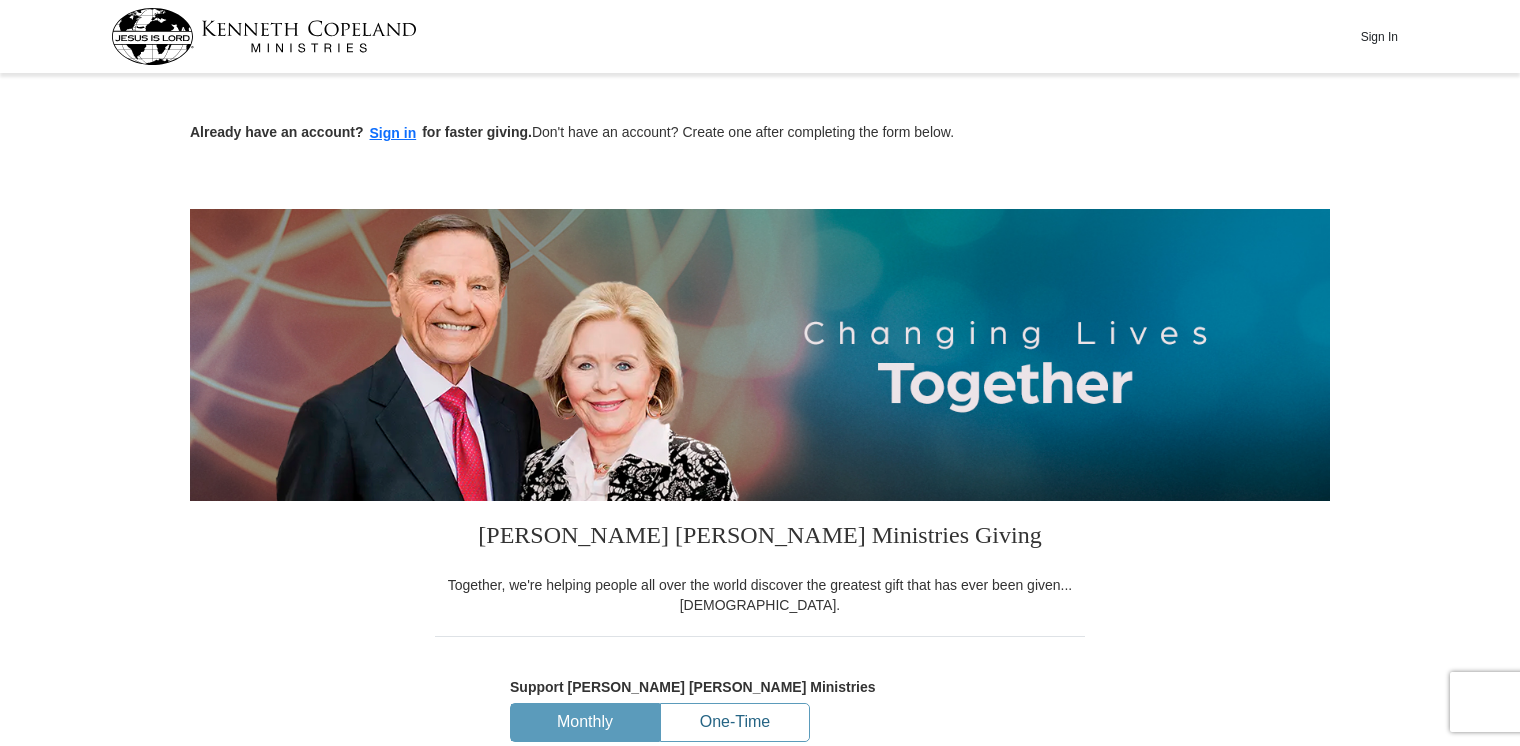 click on "One-Time" at bounding box center [735, 722] 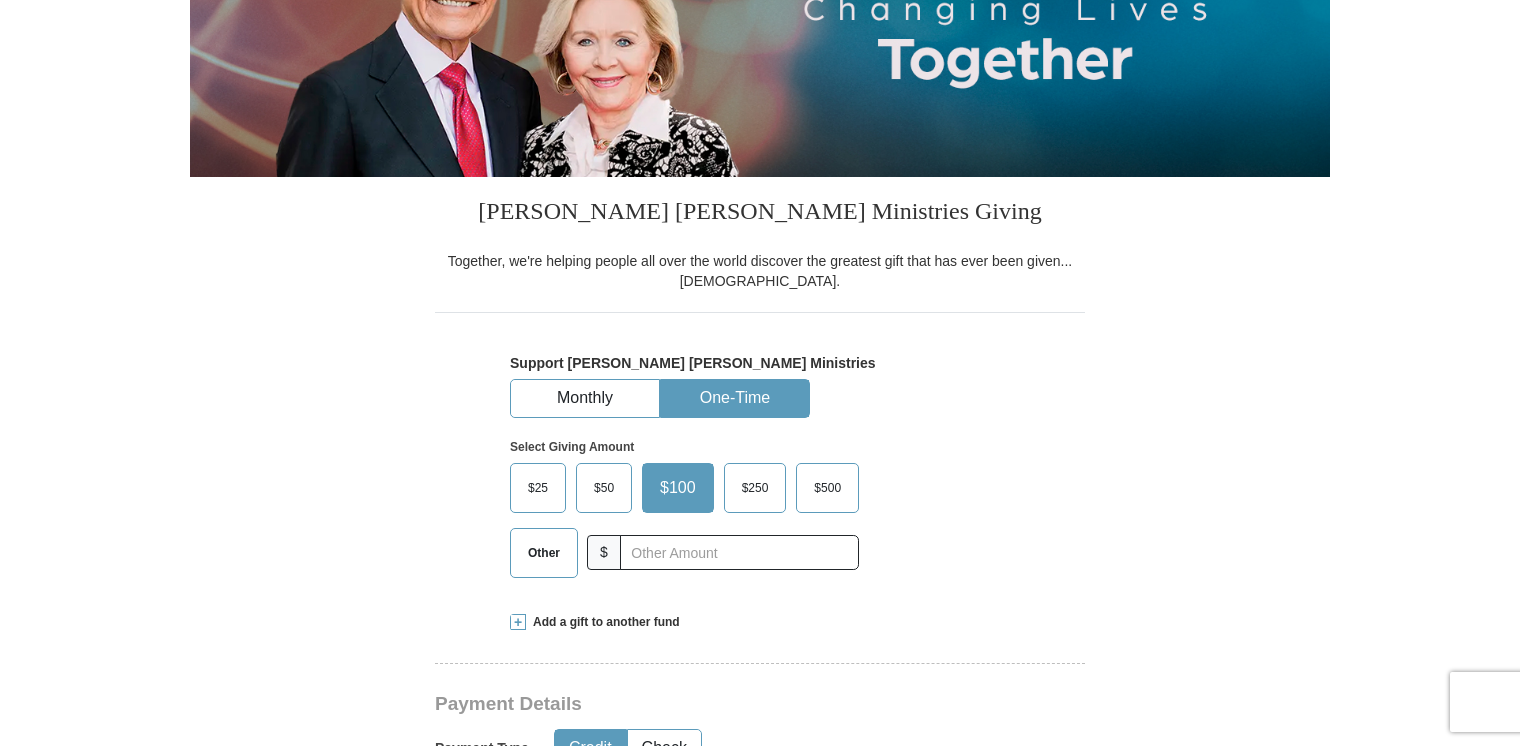 scroll, scrollTop: 328, scrollLeft: 0, axis: vertical 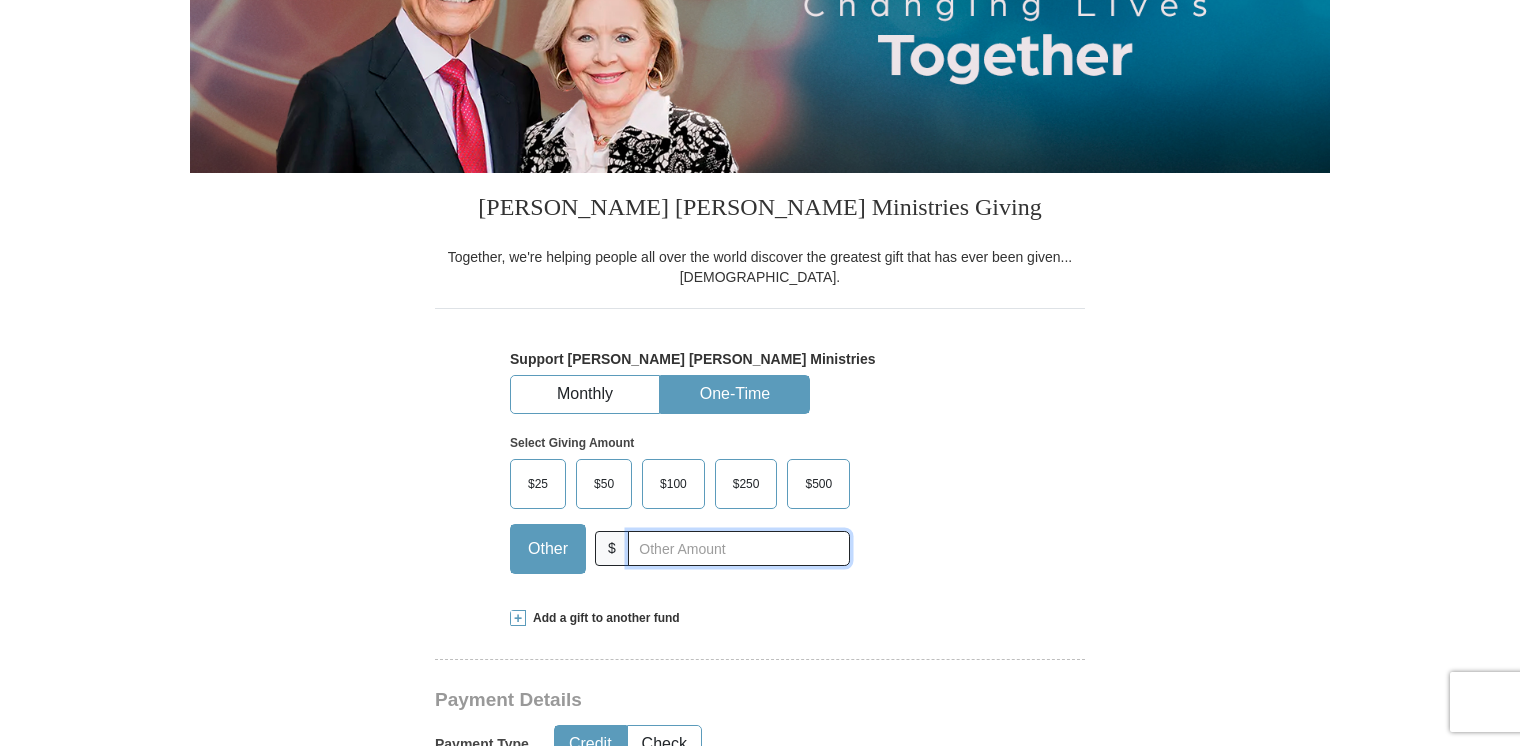 click at bounding box center (739, 548) 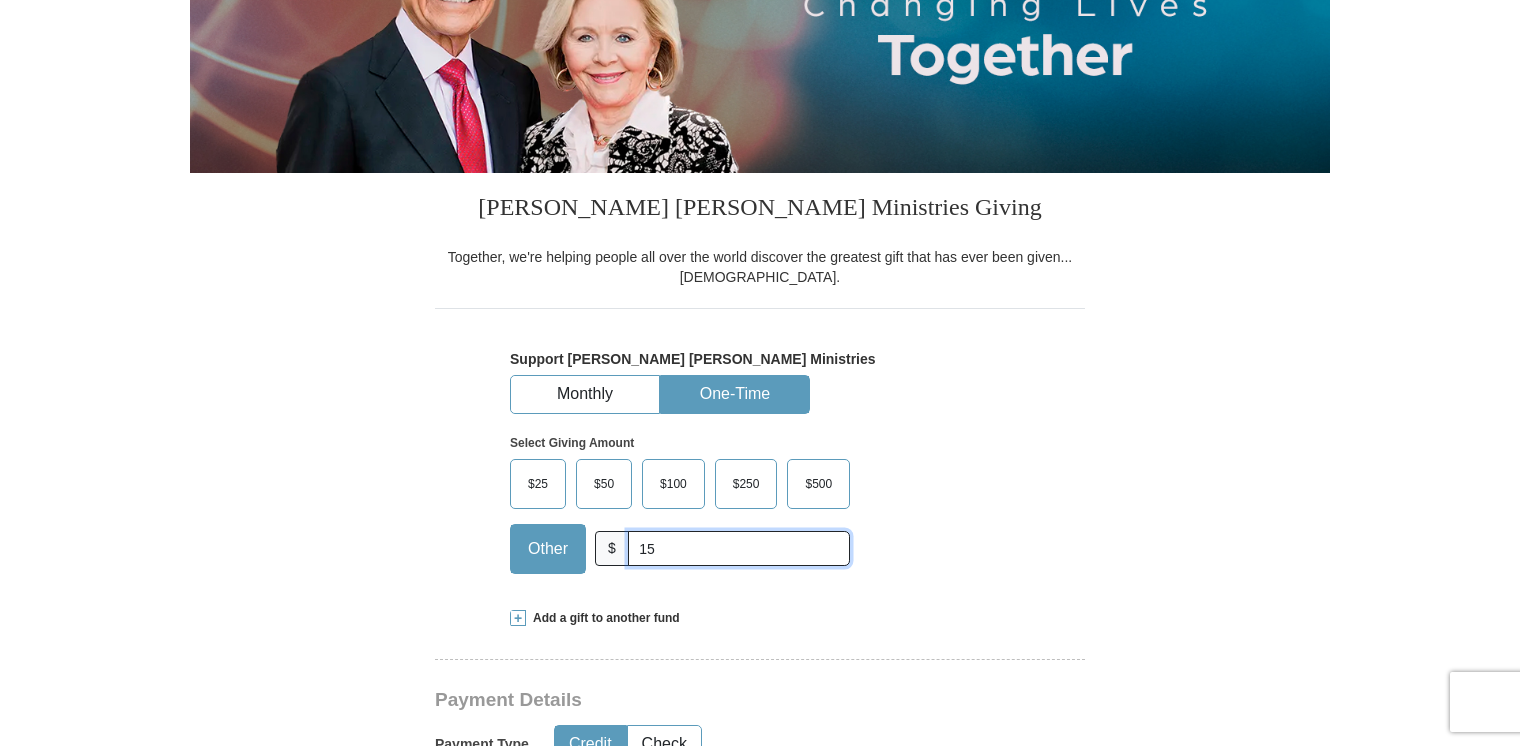 type on "1" 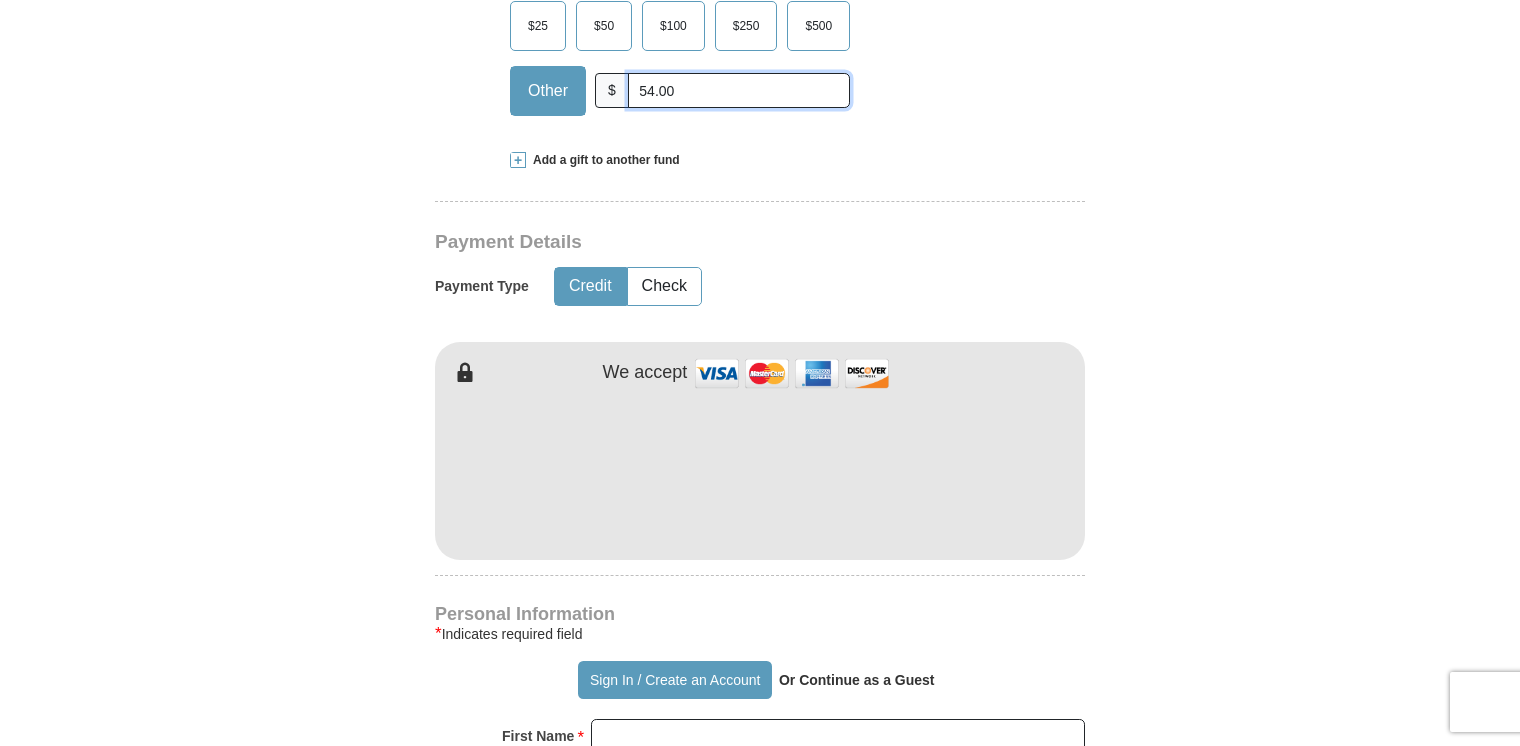 scroll, scrollTop: 791, scrollLeft: 0, axis: vertical 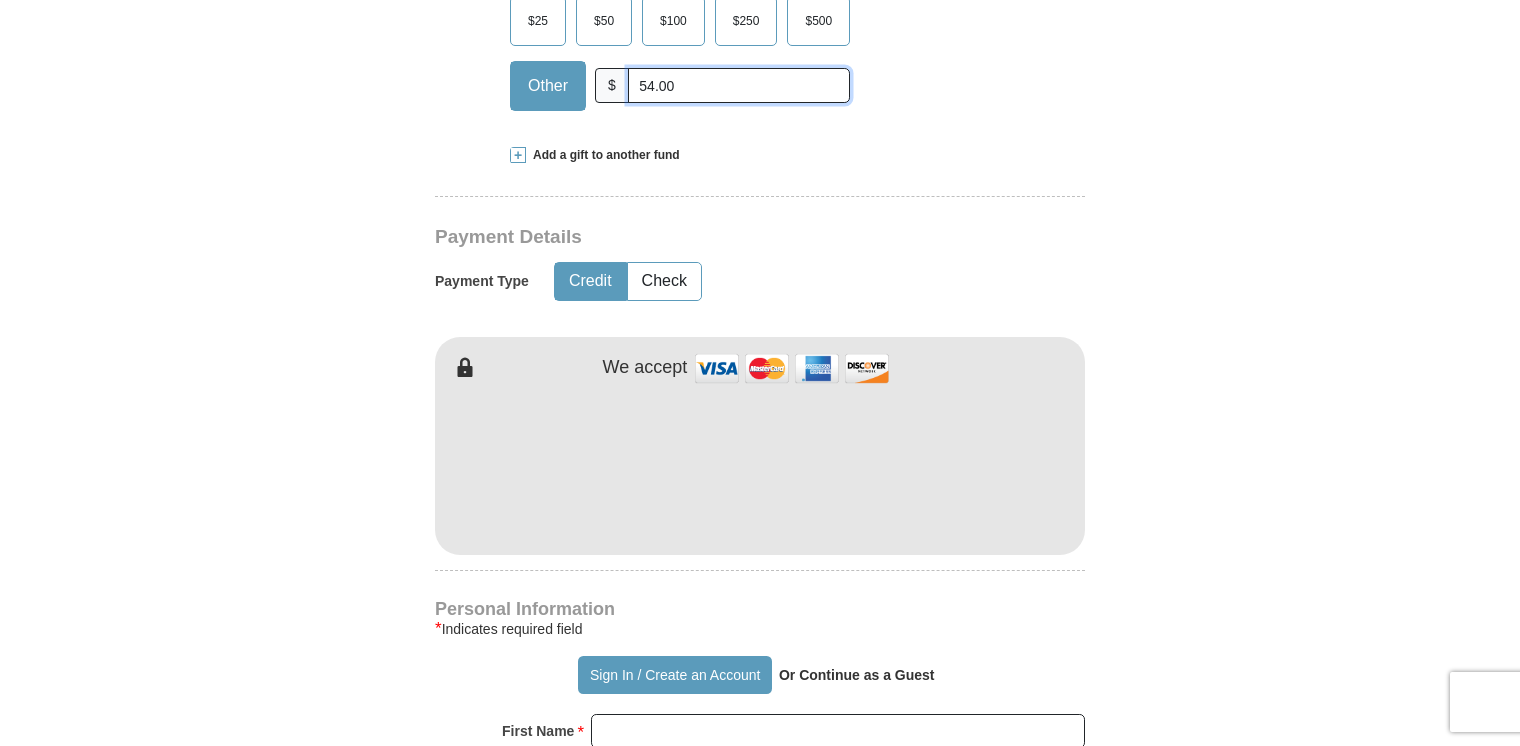 type on "54.00" 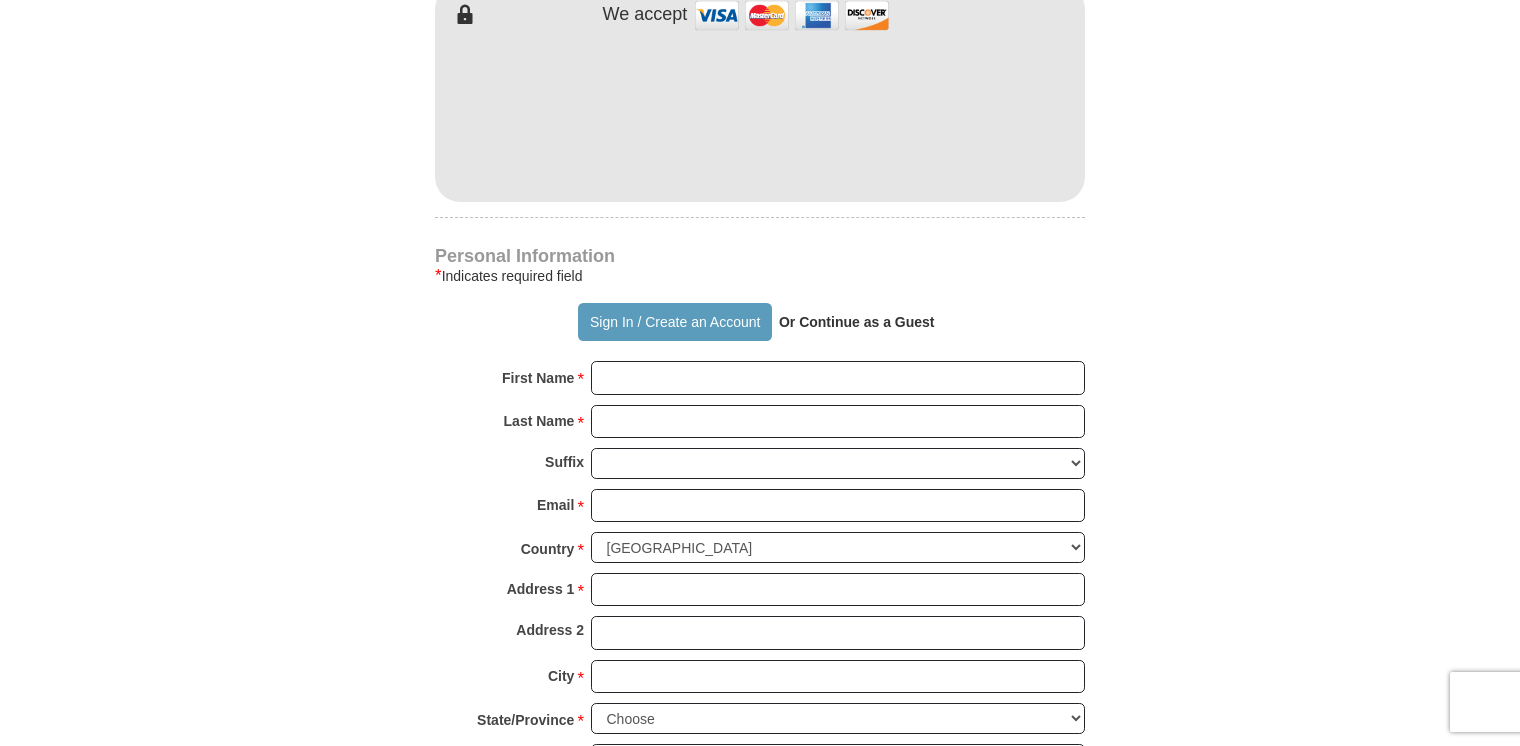 scroll, scrollTop: 1144, scrollLeft: 0, axis: vertical 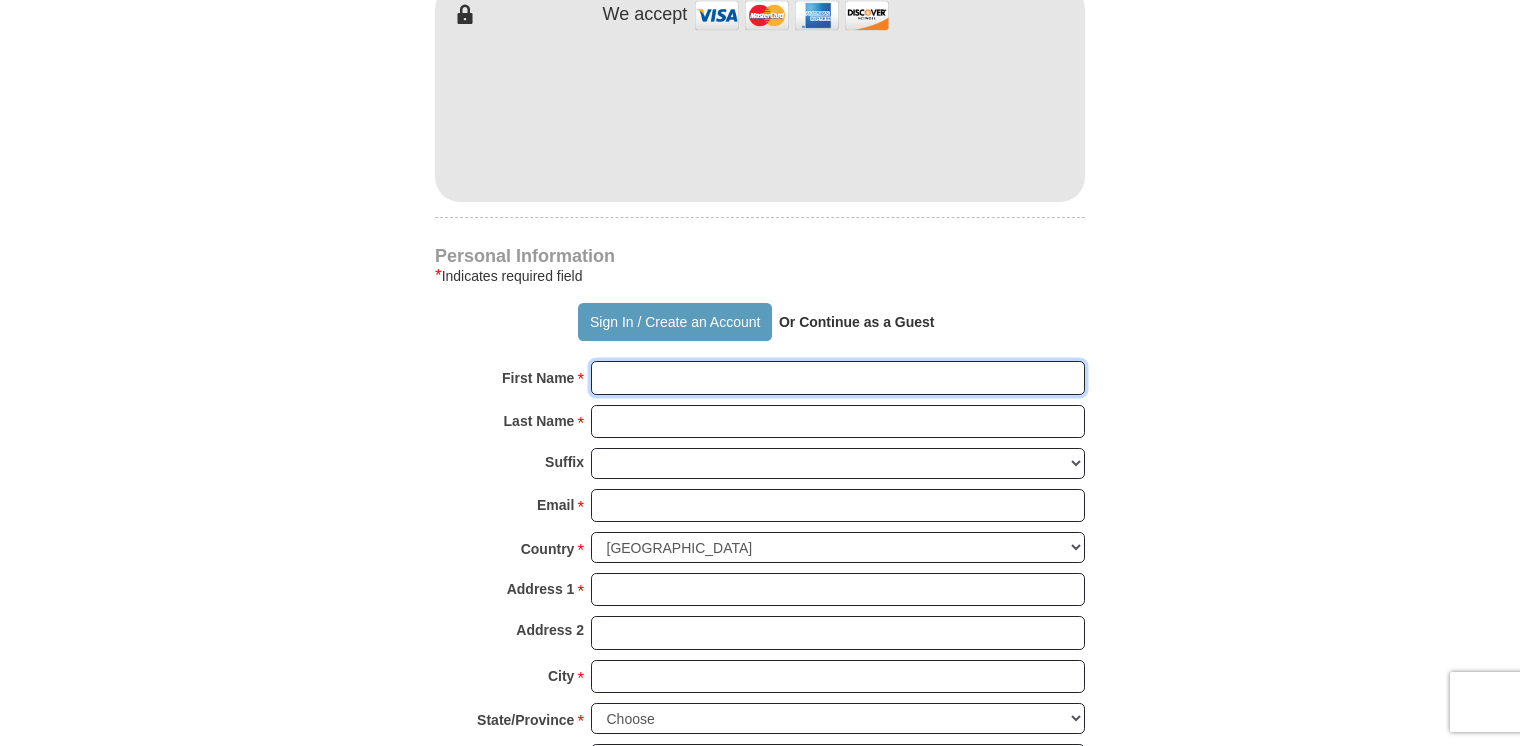 click on "First Name
*" at bounding box center [838, 378] 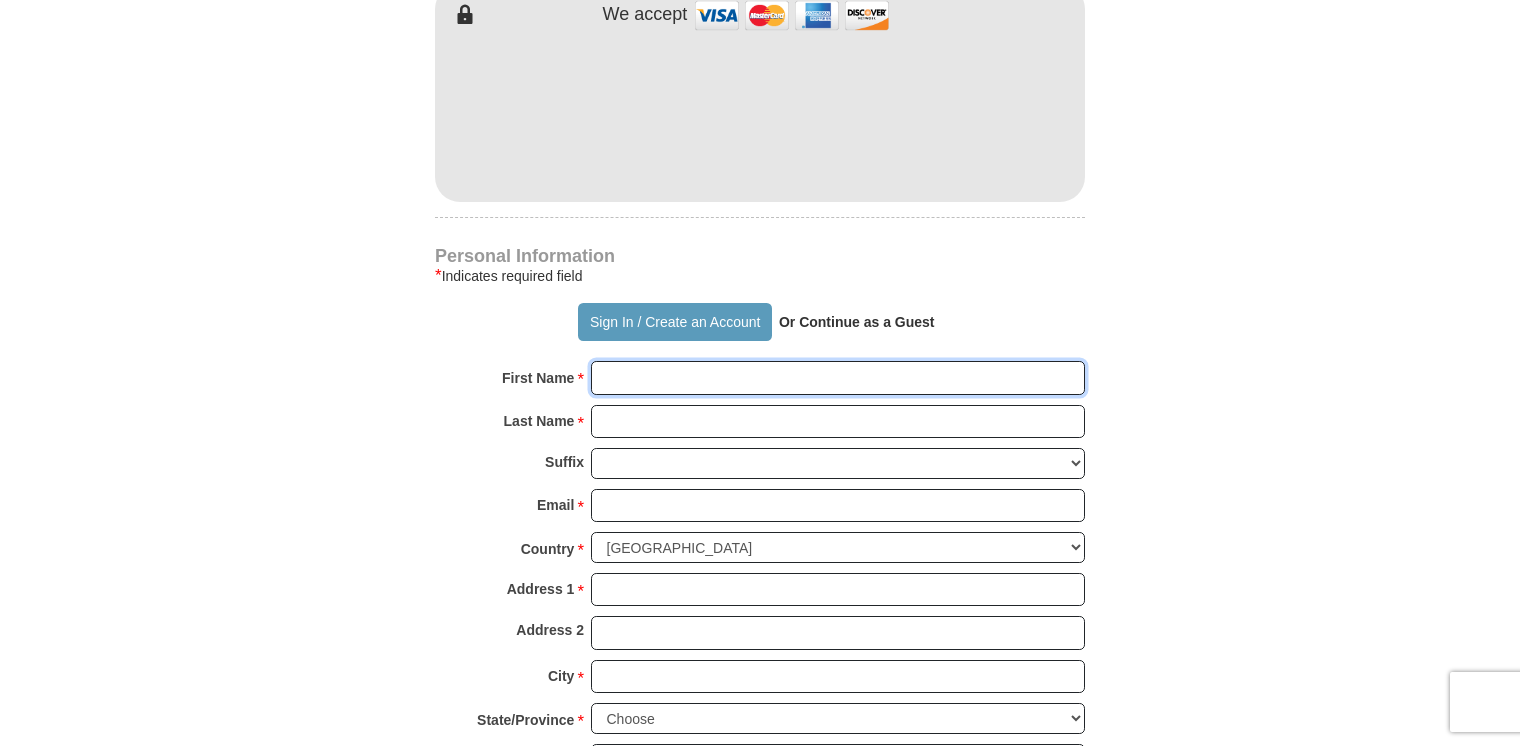 type on "Richard" 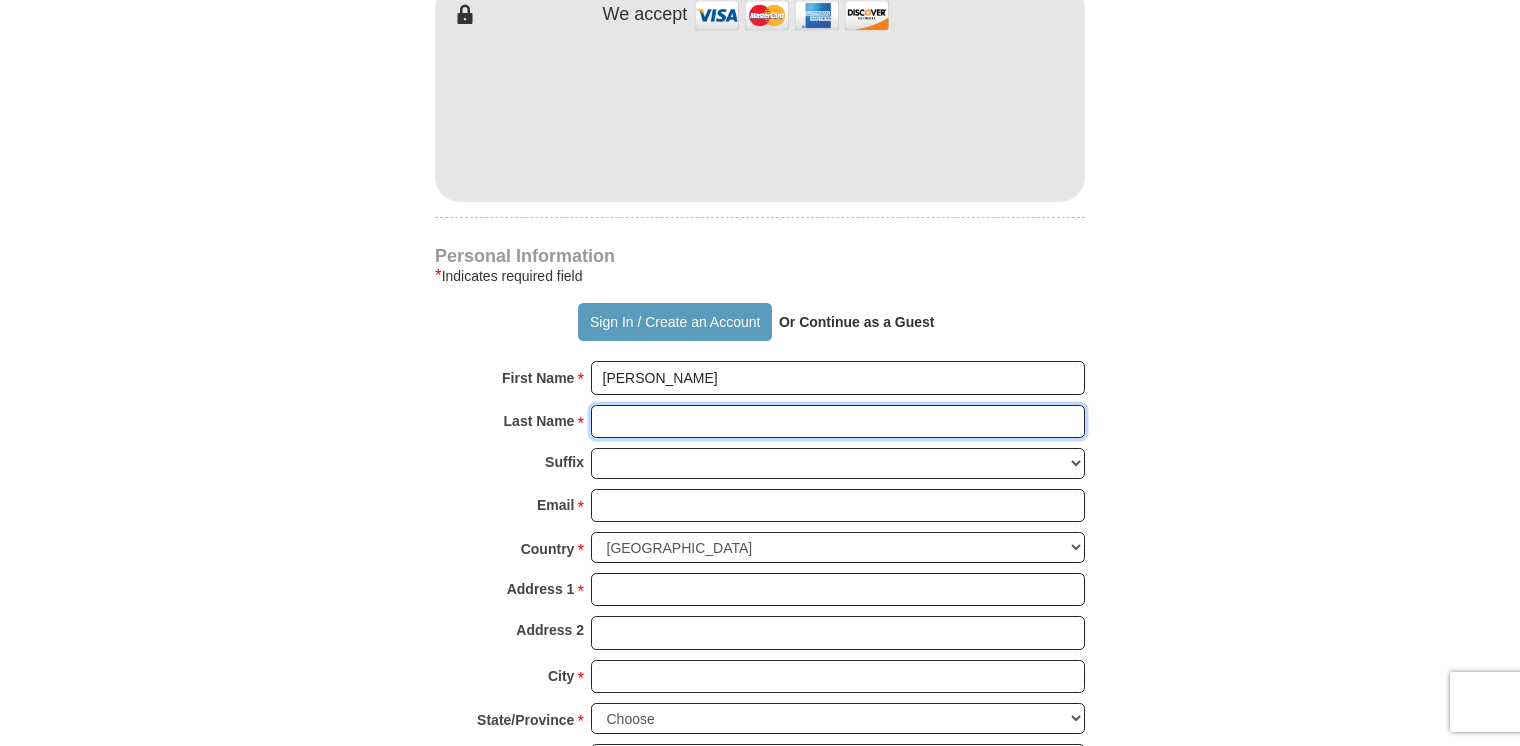 type on "Da Sylveira" 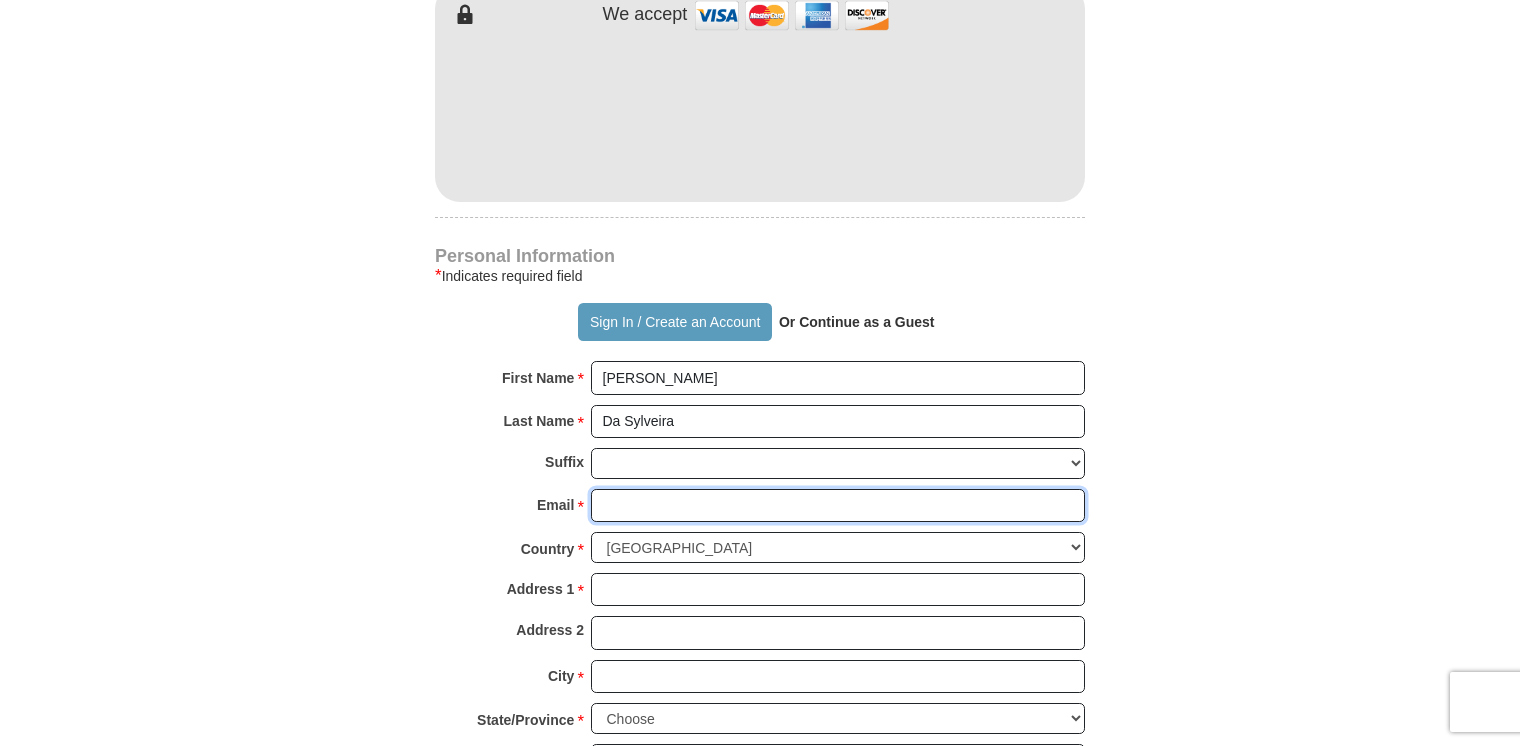 type on "rdasylve5@gmail.com" 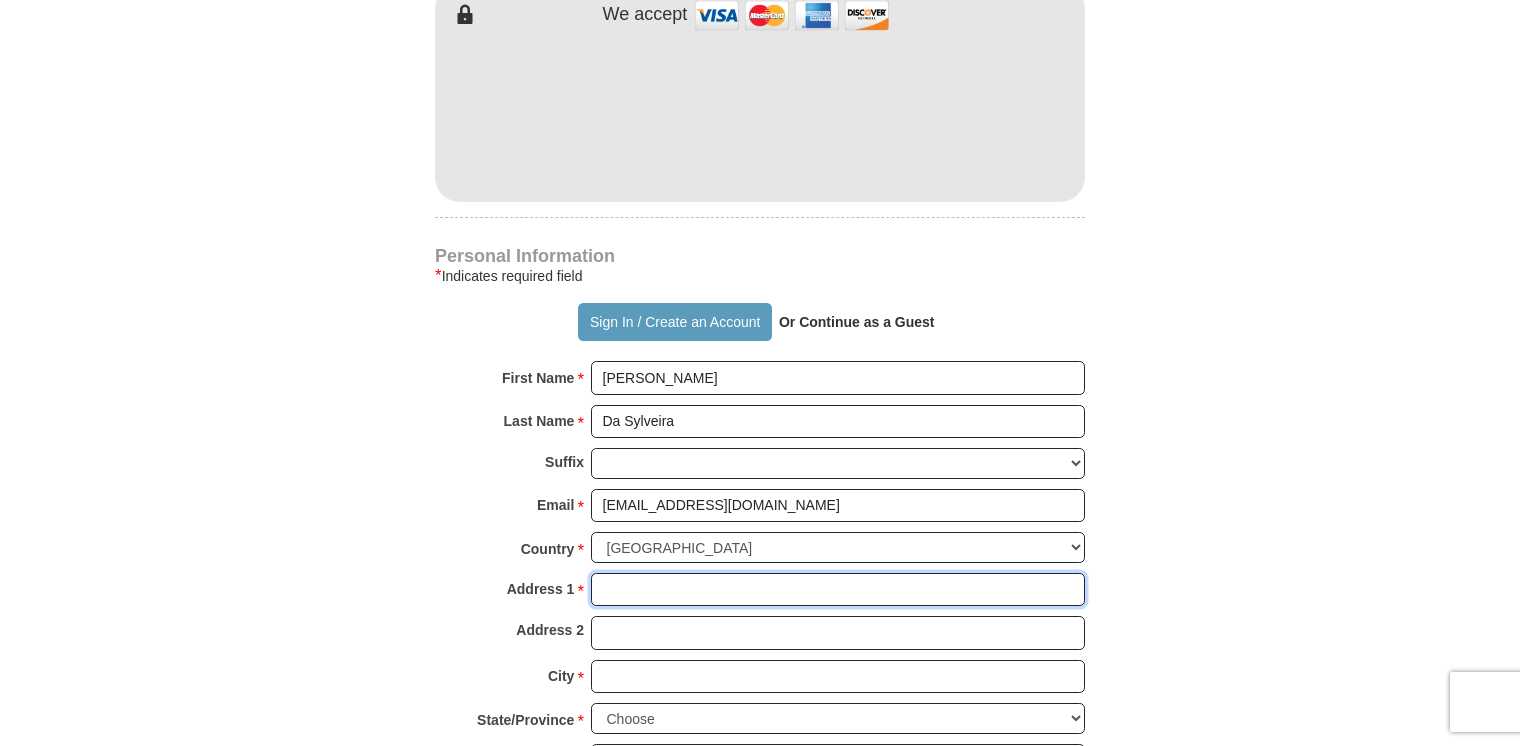 type on "PO Box 1608" 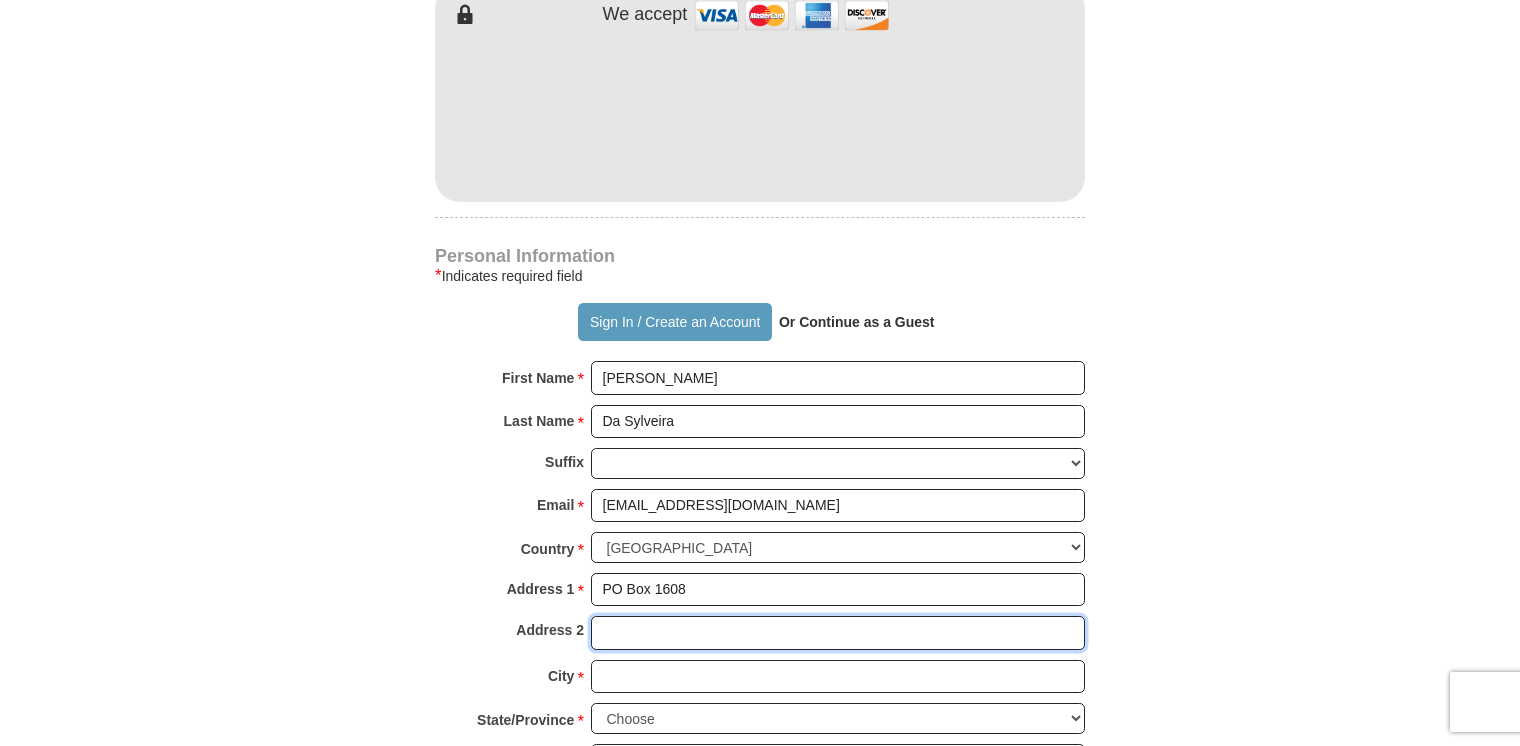 type on "PO Box 1608" 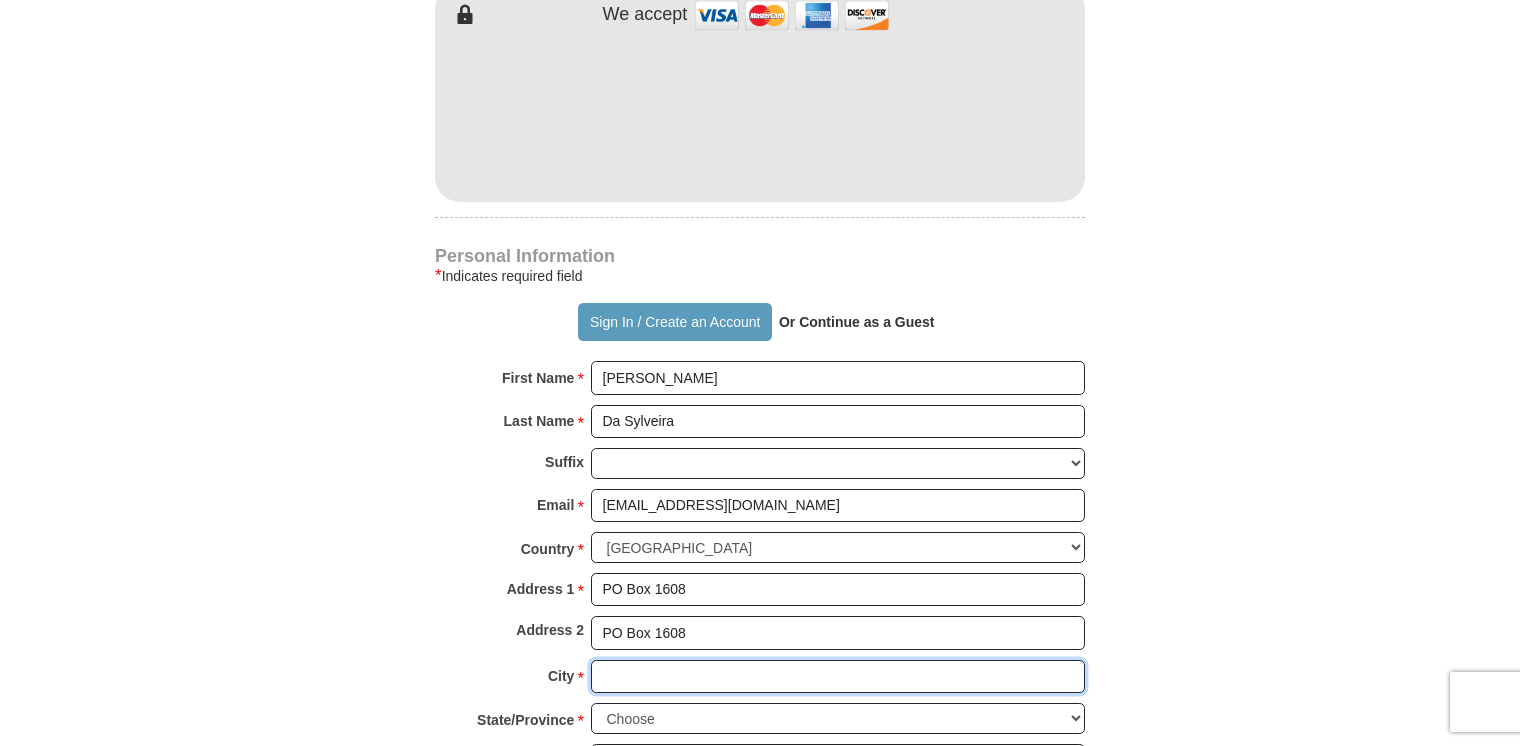 type on "Monrovia" 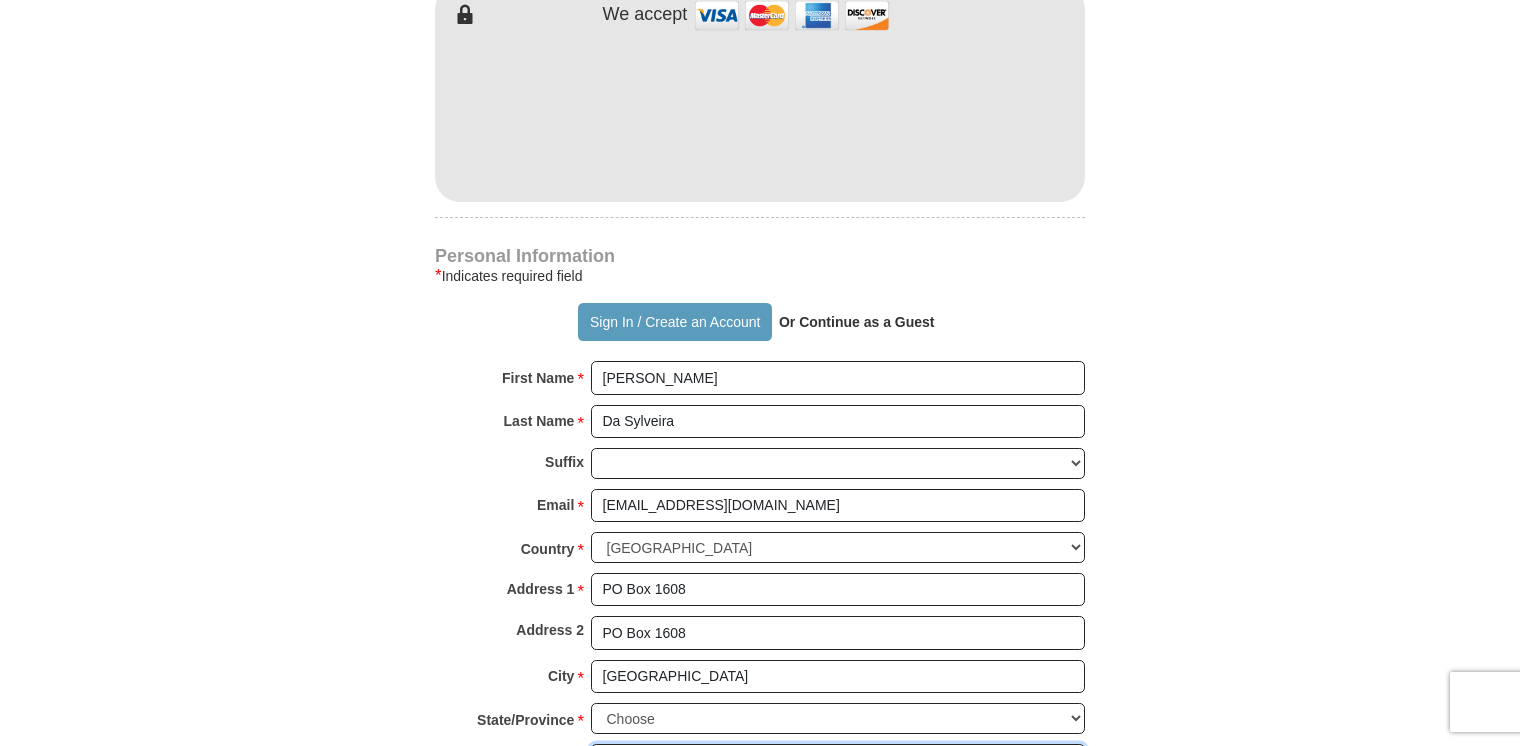 type on "91017" 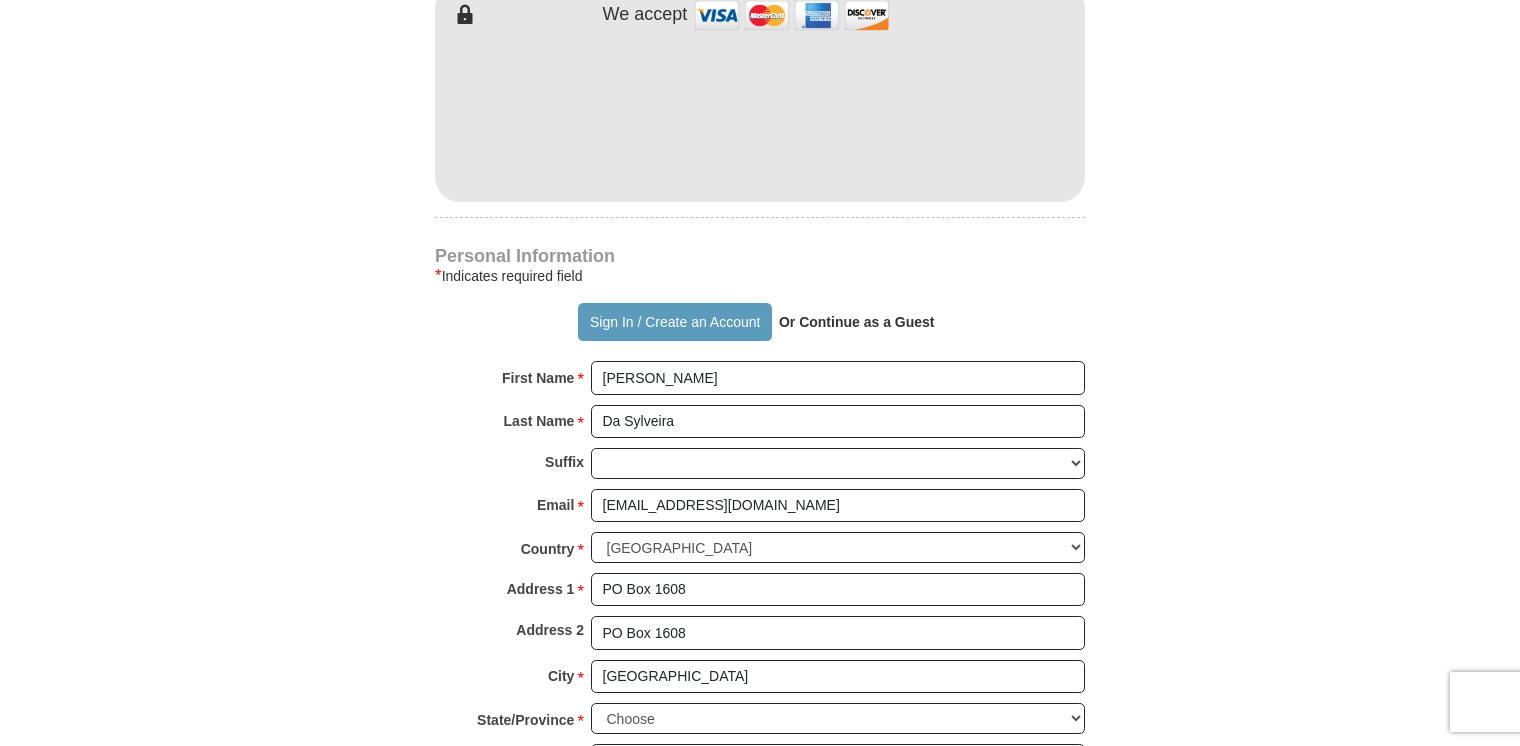 type on "(310) 927-7175" 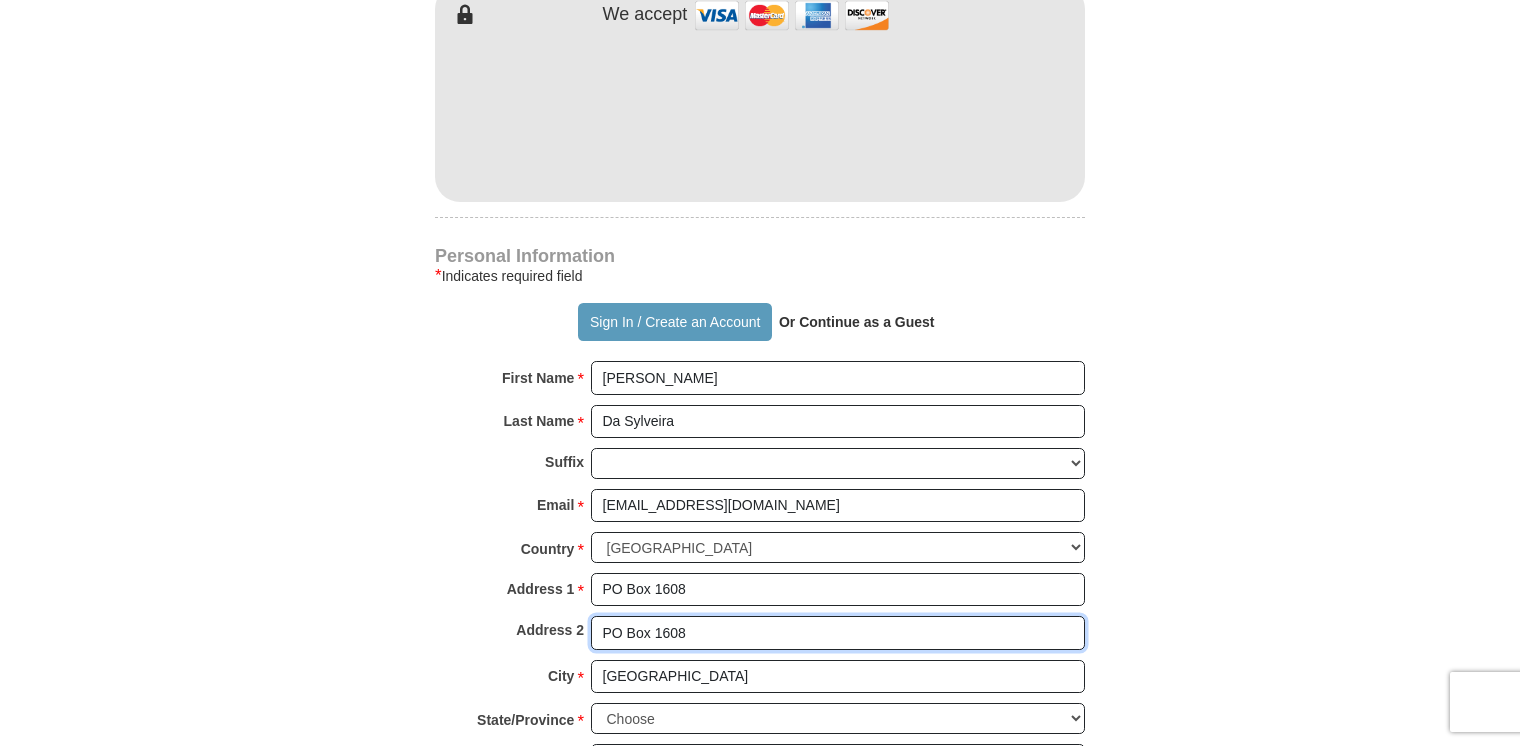 click on "PO Box 1608" at bounding box center [838, 633] 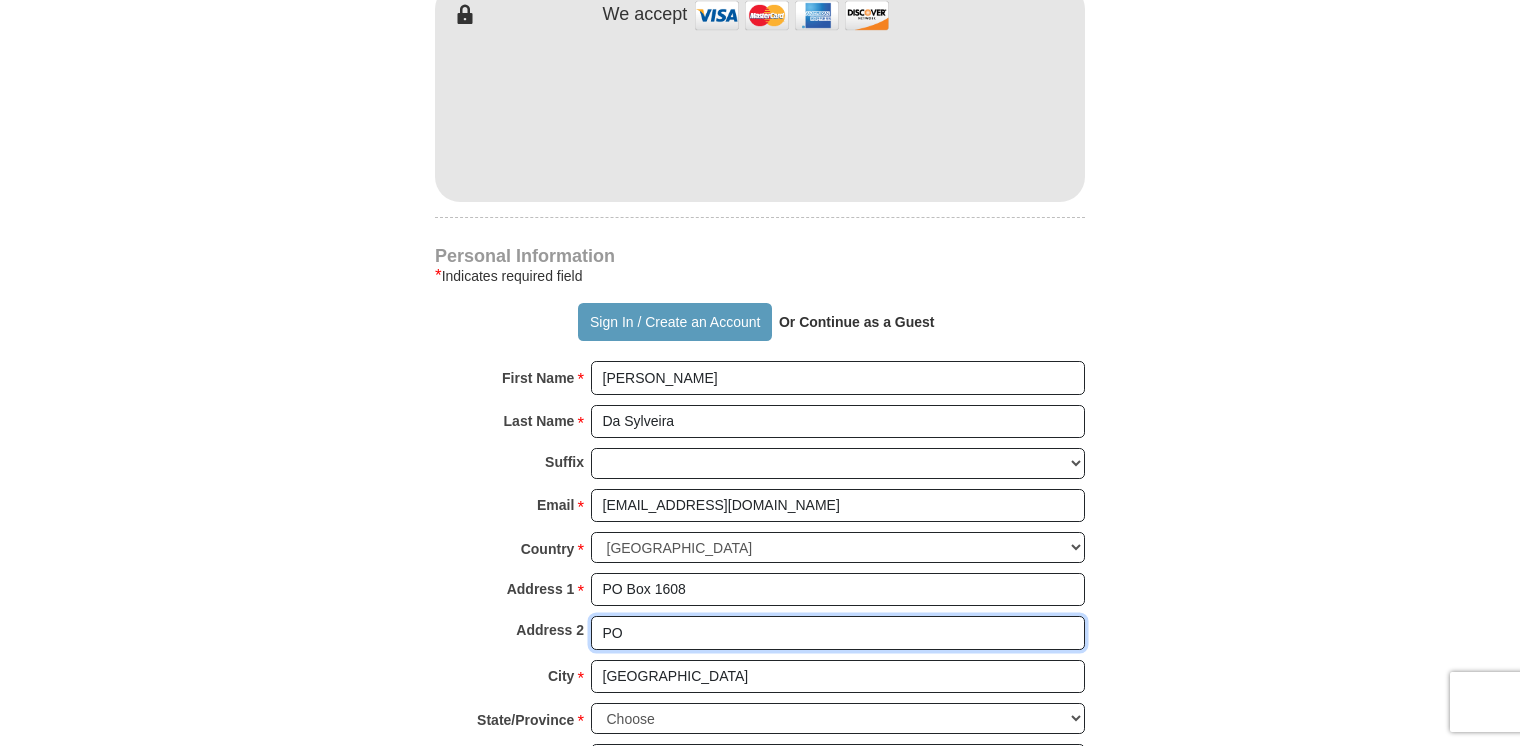 type on "P" 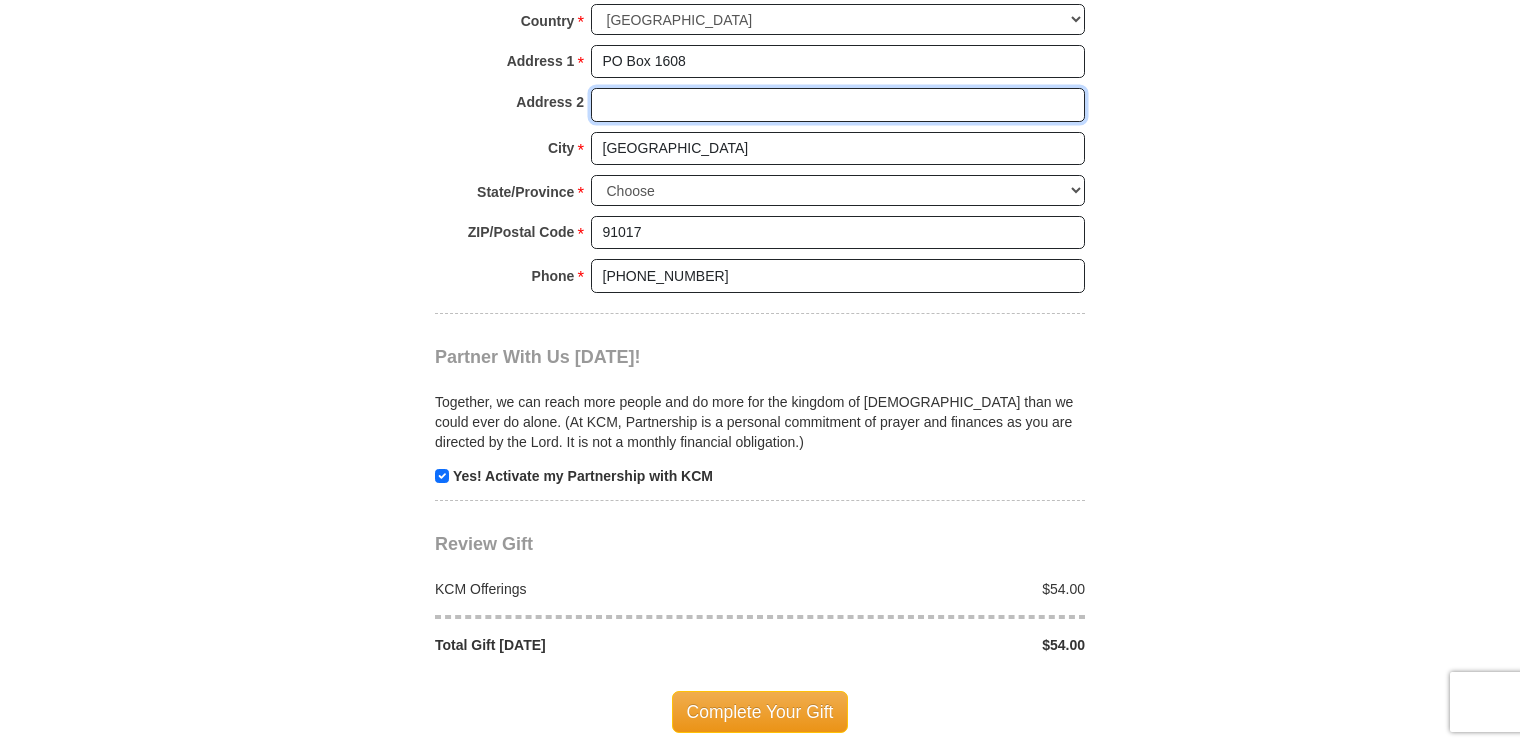 scroll, scrollTop: 1690, scrollLeft: 0, axis: vertical 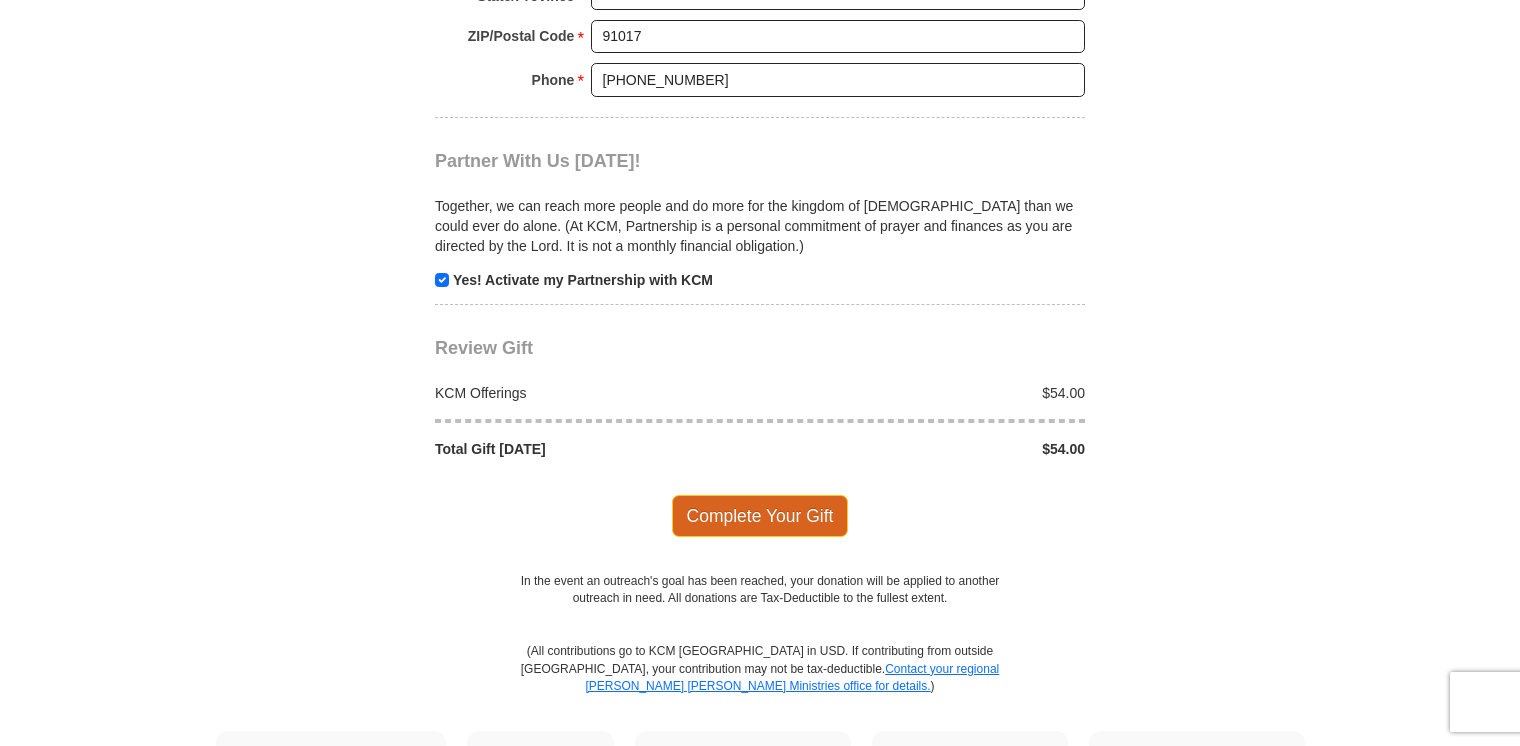 type 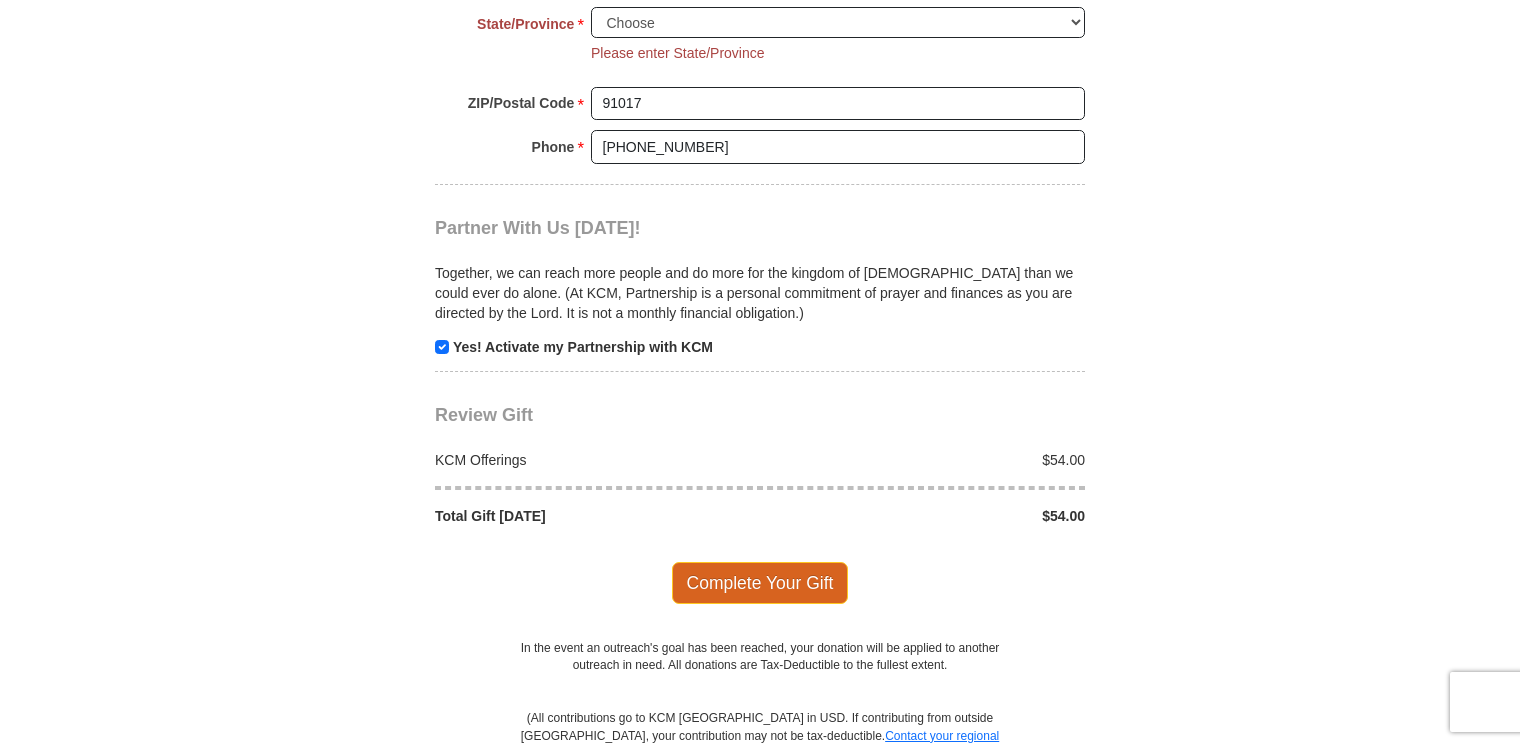 scroll, scrollTop: 1821, scrollLeft: 0, axis: vertical 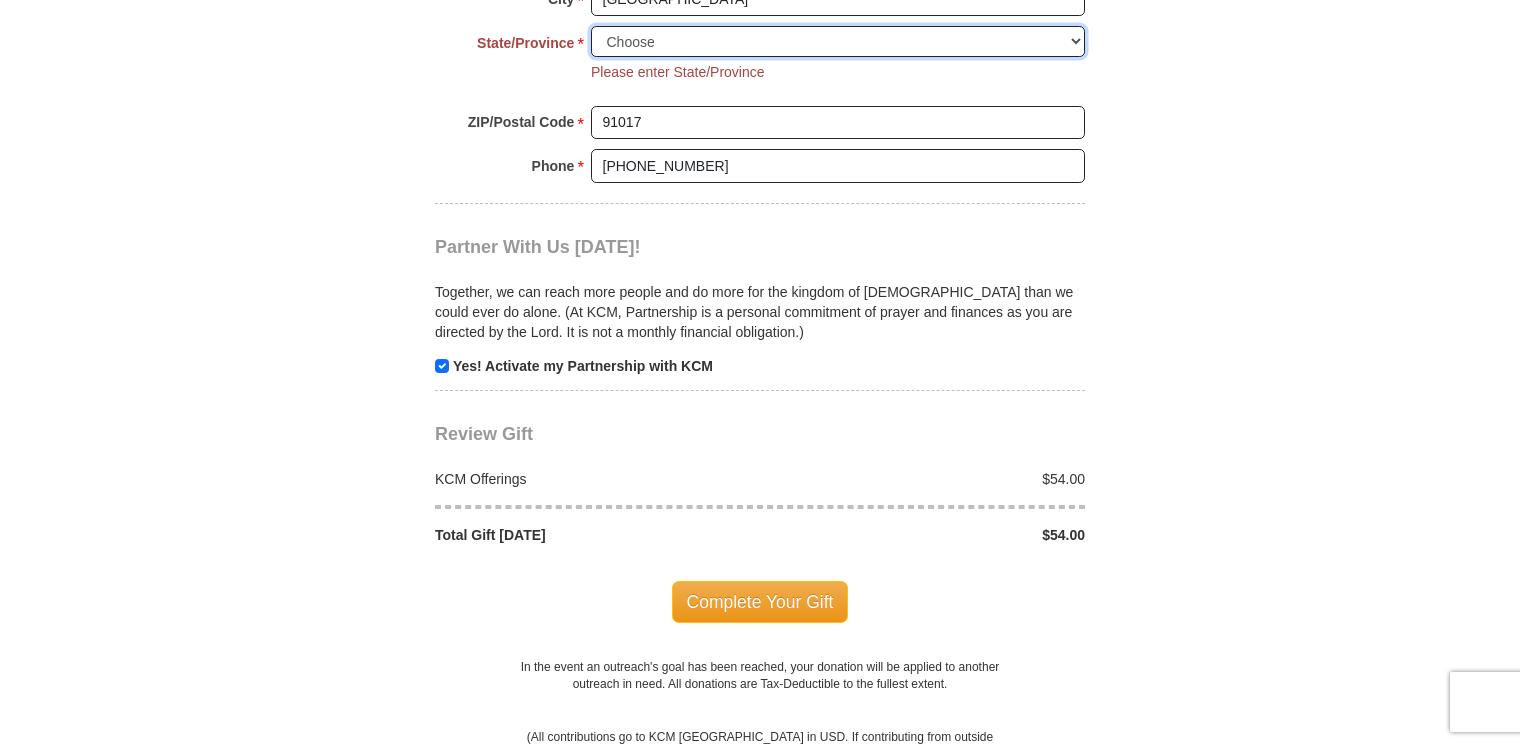 click on "Choose Alabama Alaska American Samoa Arizona Arkansas Armed Forces Americas Armed Forces Europe Armed Forces Pacific California Colorado Connecticut Delaware District of Columbia Federated States of Micronesia Florida Georgia Guam Hawaii Idaho Illinois Indiana Iowa Kansas Kentucky Louisiana Maine Marshall Islands Maryland Massachusetts Michigan Minnesota Mississippi Missouri Montana Nebraska Nevada New Hampshire New Jersey New Mexico New York North Carolina North Dakota Northern Mariana Islands Ohio Oklahoma Oregon Palau Pennsylvania Puerto Rico Rhode Island South Carolina South Dakota Tennessee Texas Utah Vermont Virgin Islands Virginia Washington West Virginia Wisconsin Wyoming" at bounding box center [838, 41] 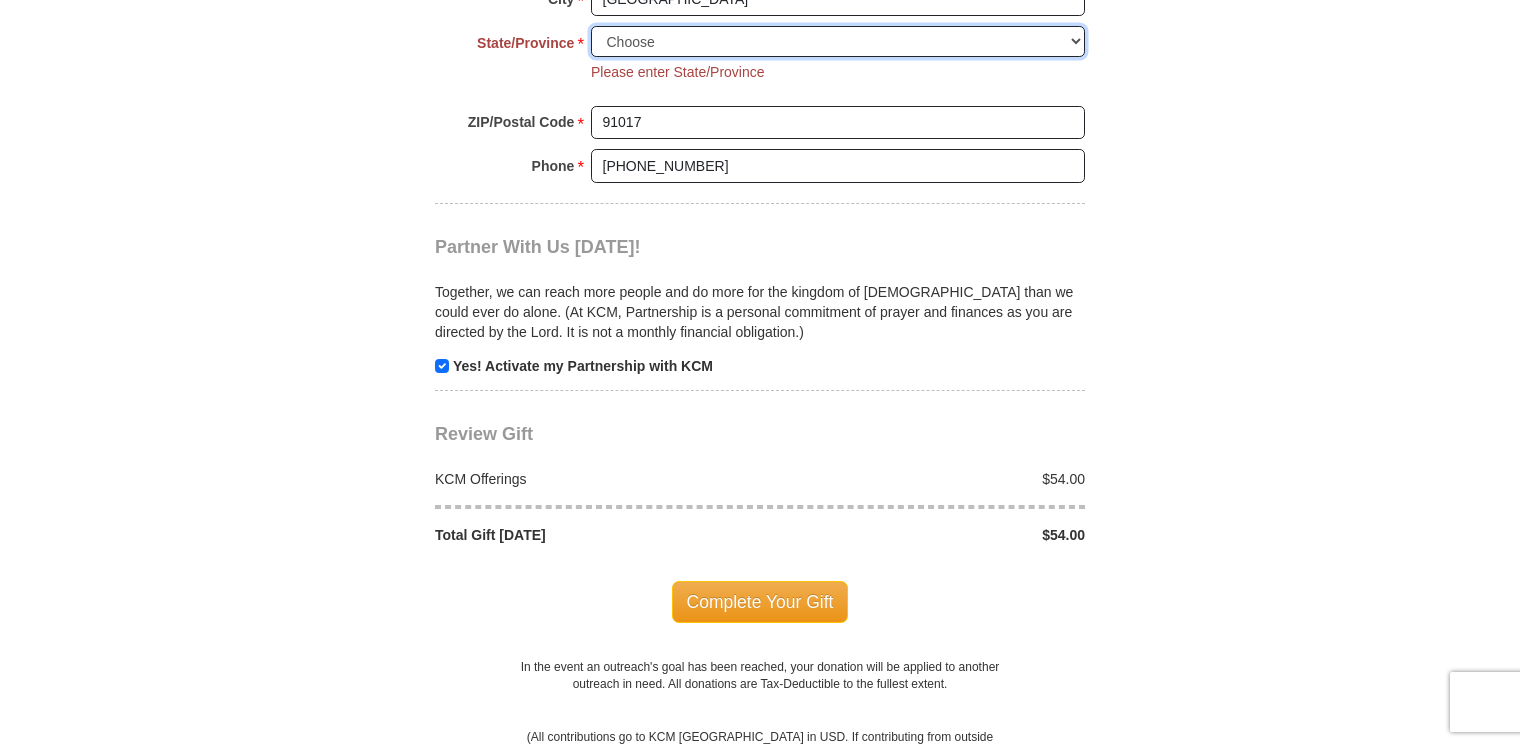 select on "CA" 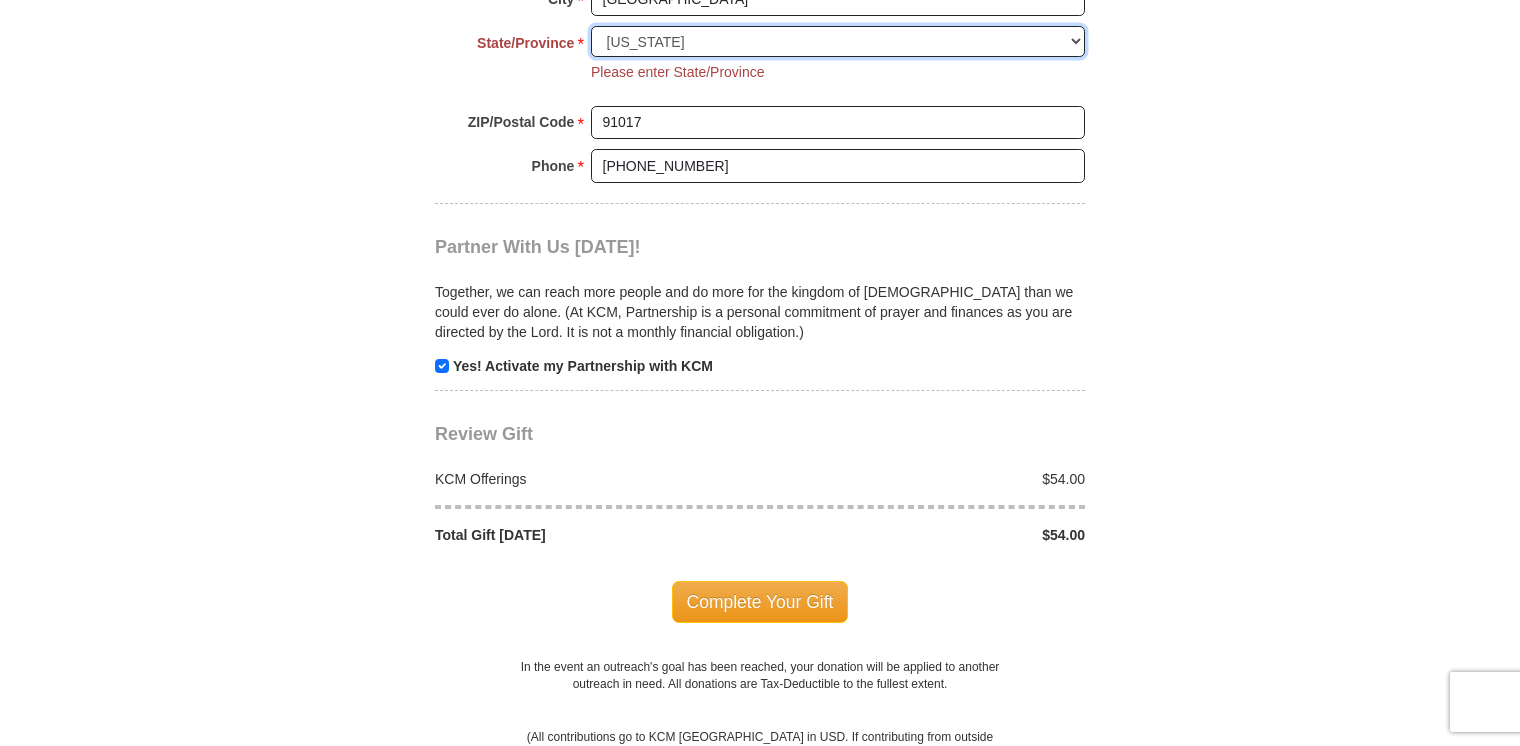 click on "Choose Alabama Alaska American Samoa Arizona Arkansas Armed Forces Americas Armed Forces Europe Armed Forces Pacific California Colorado Connecticut Delaware District of Columbia Federated States of Micronesia Florida Georgia Guam Hawaii Idaho Illinois Indiana Iowa Kansas Kentucky Louisiana Maine Marshall Islands Maryland Massachusetts Michigan Minnesota Mississippi Missouri Montana Nebraska Nevada New Hampshire New Jersey New Mexico New York North Carolina North Dakota Northern Mariana Islands Ohio Oklahoma Oregon Palau Pennsylvania Puerto Rico Rhode Island South Carolina South Dakota Tennessee Texas Utah Vermont Virgin Islands Virginia Washington West Virginia Wisconsin Wyoming" at bounding box center [838, 41] 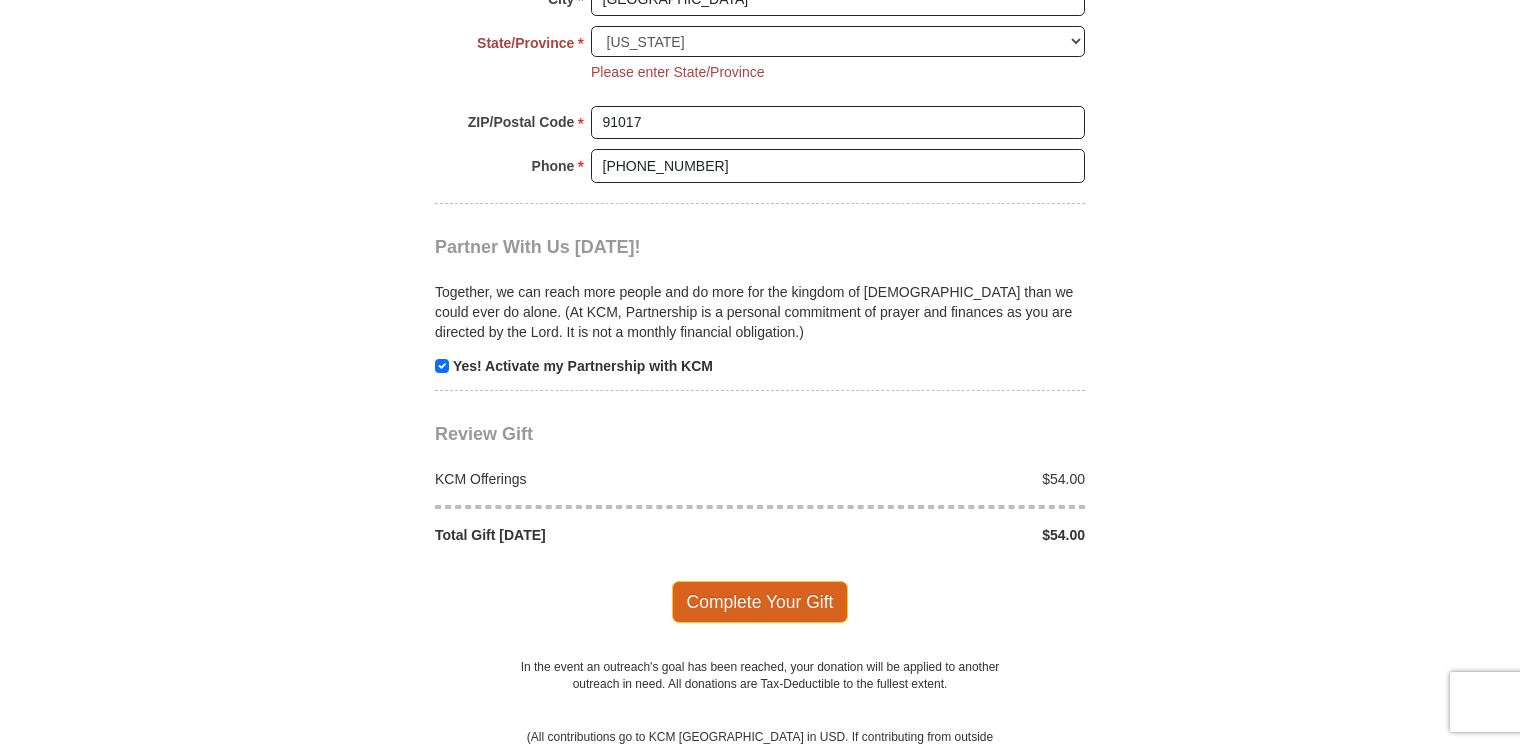 click on "Complete Your Gift" at bounding box center (760, 602) 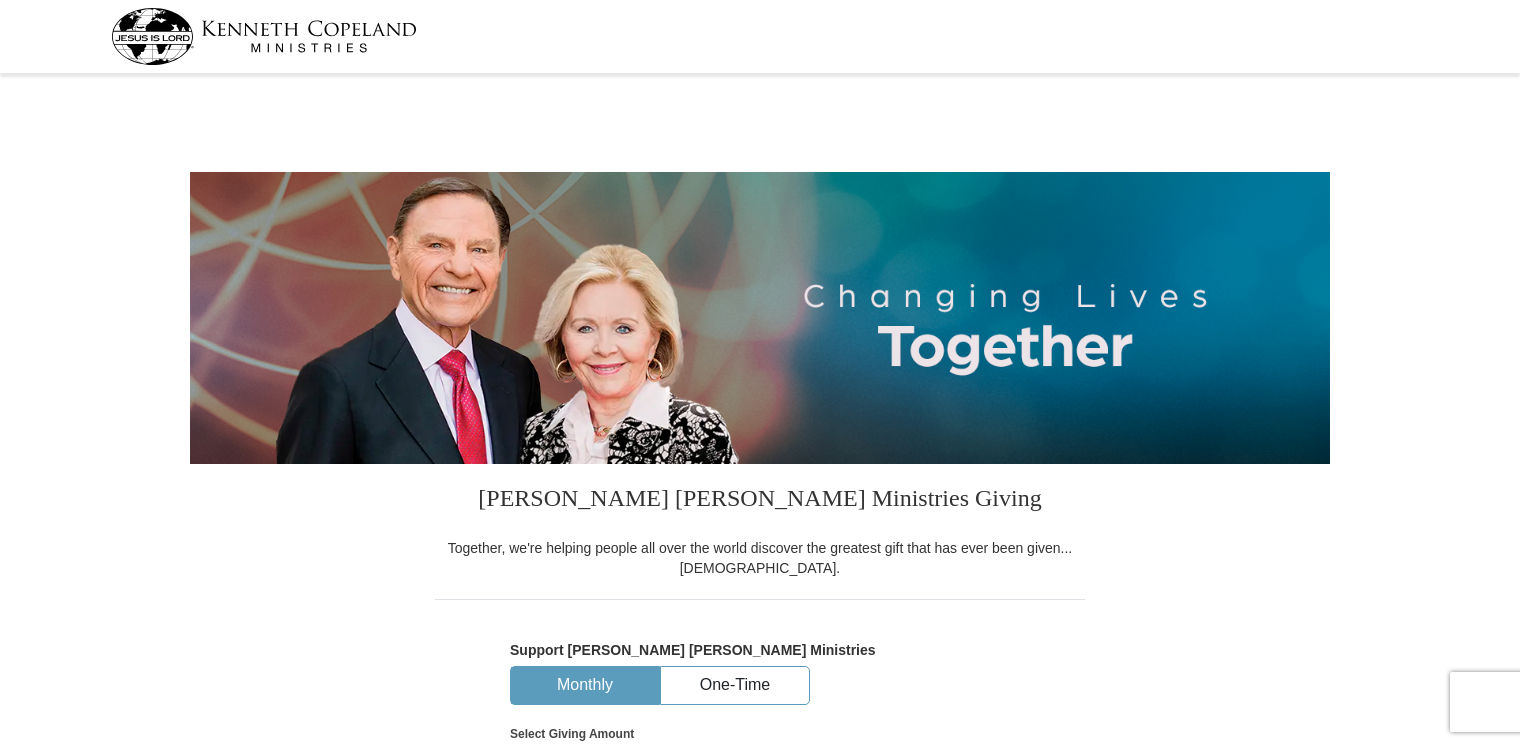 select on "CA" 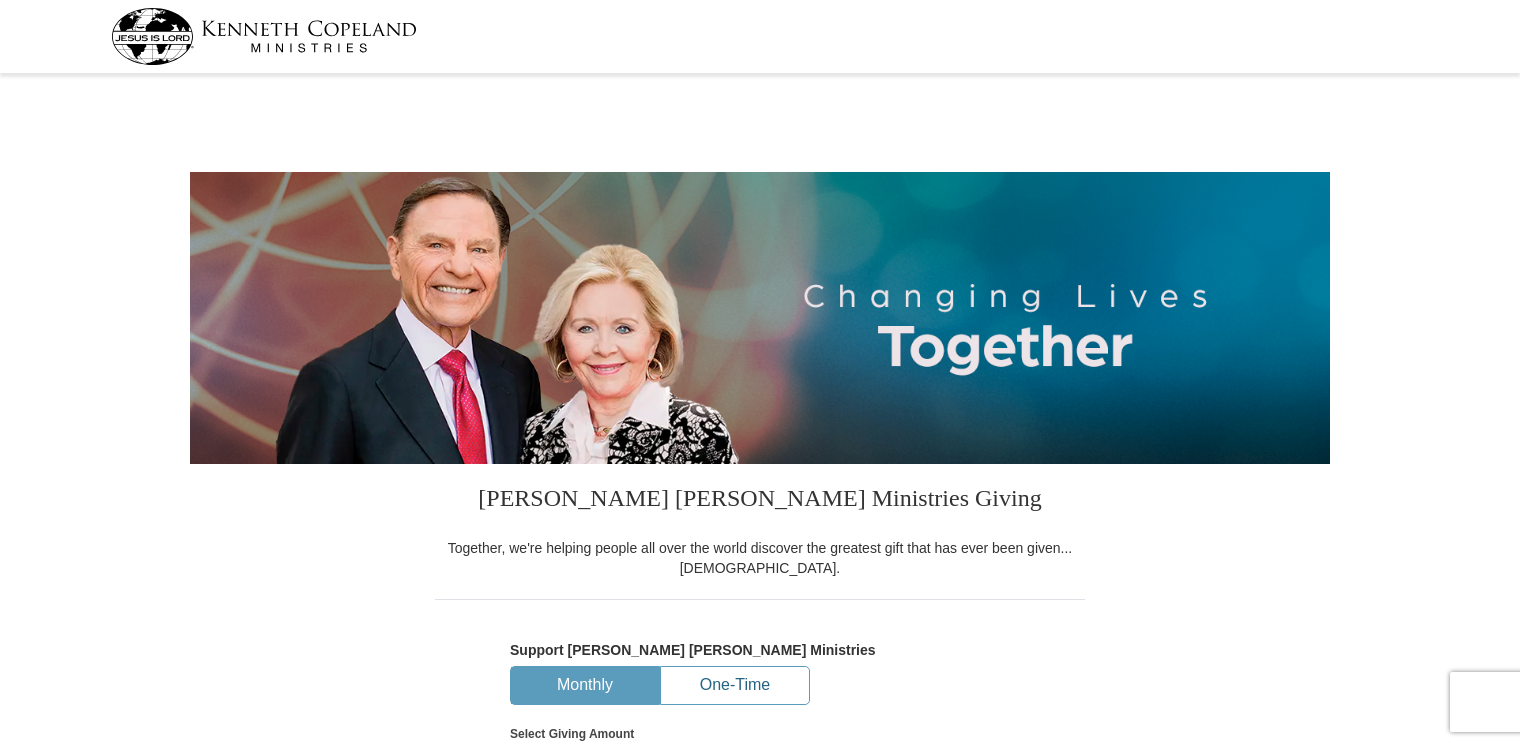 scroll, scrollTop: 0, scrollLeft: 0, axis: both 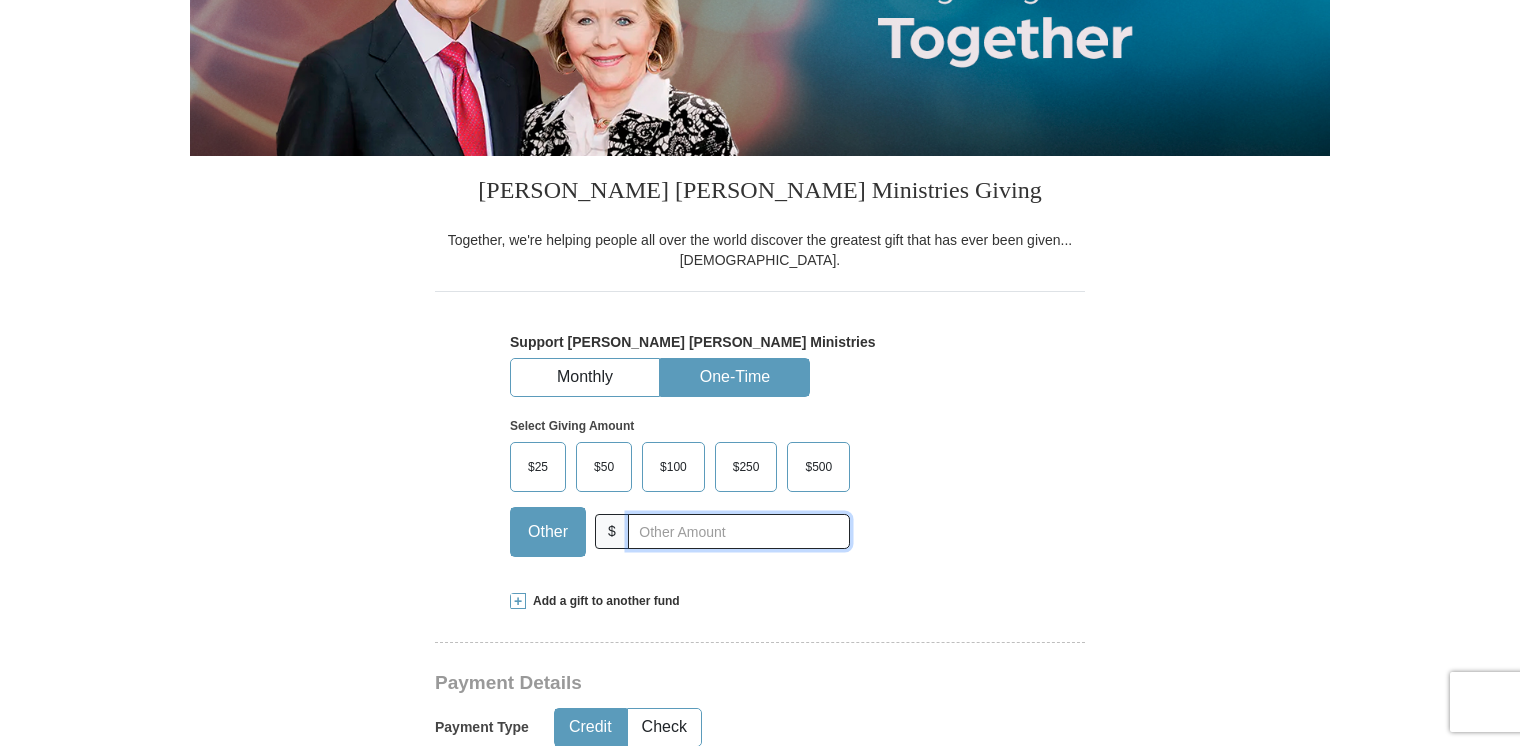 click at bounding box center [739, 531] 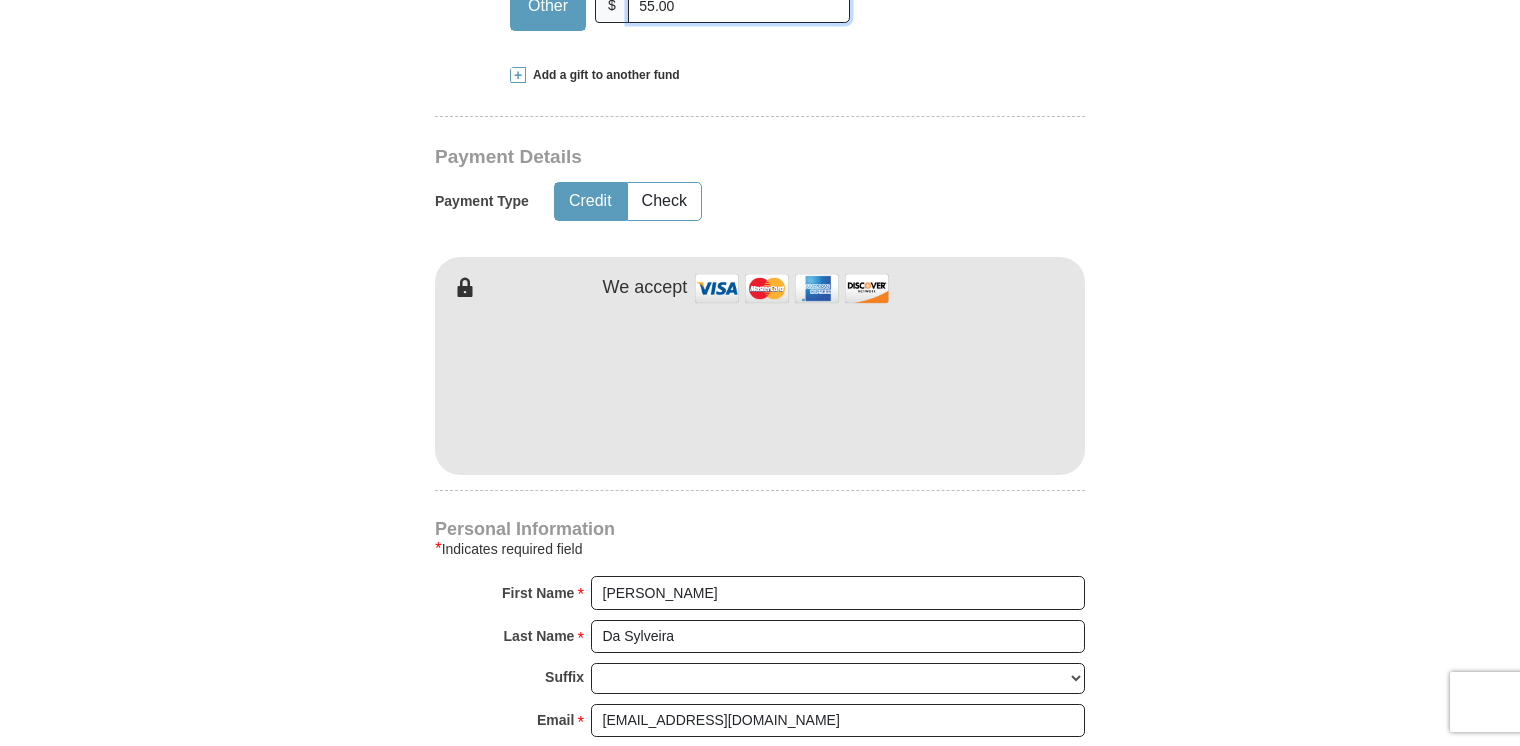 scroll, scrollTop: 841, scrollLeft: 0, axis: vertical 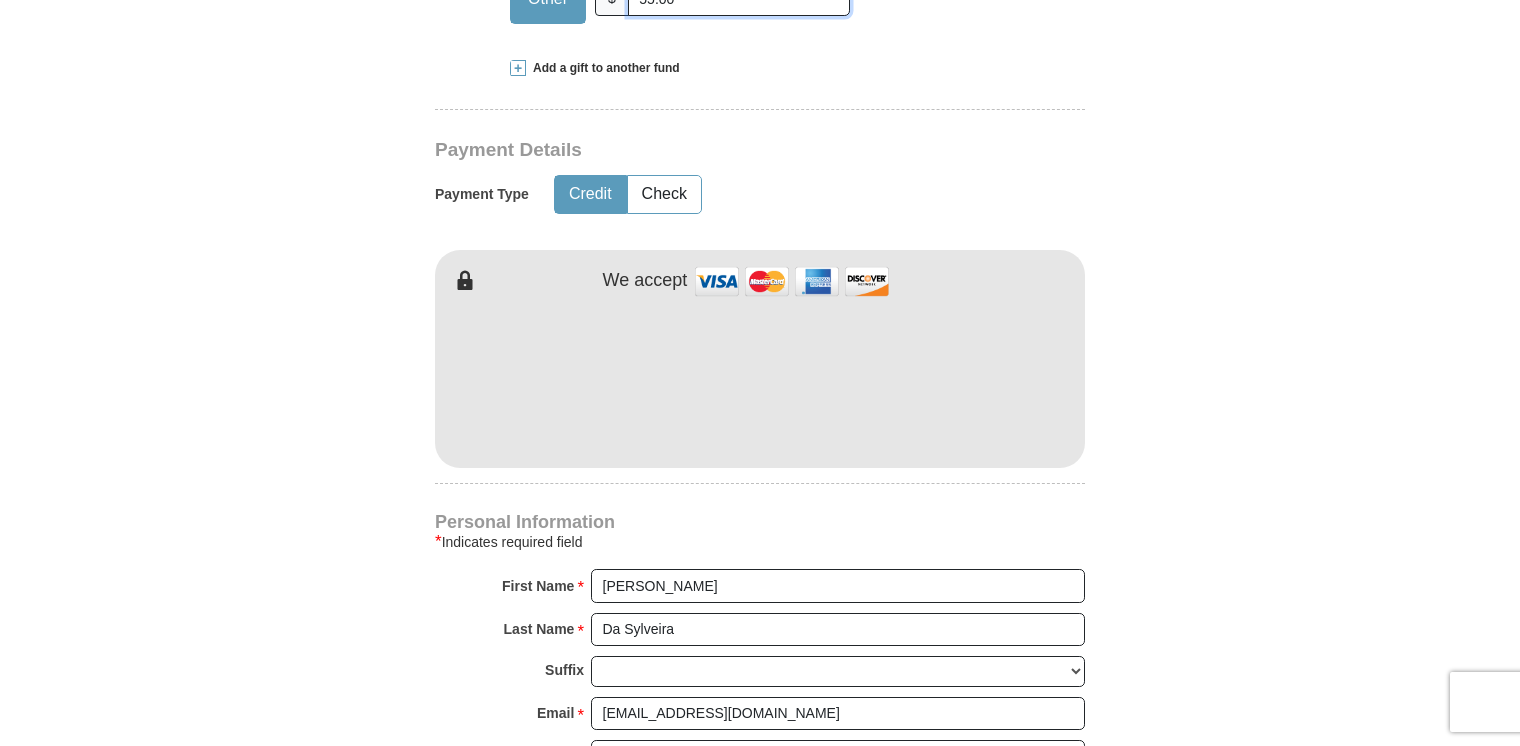 type on "55.00" 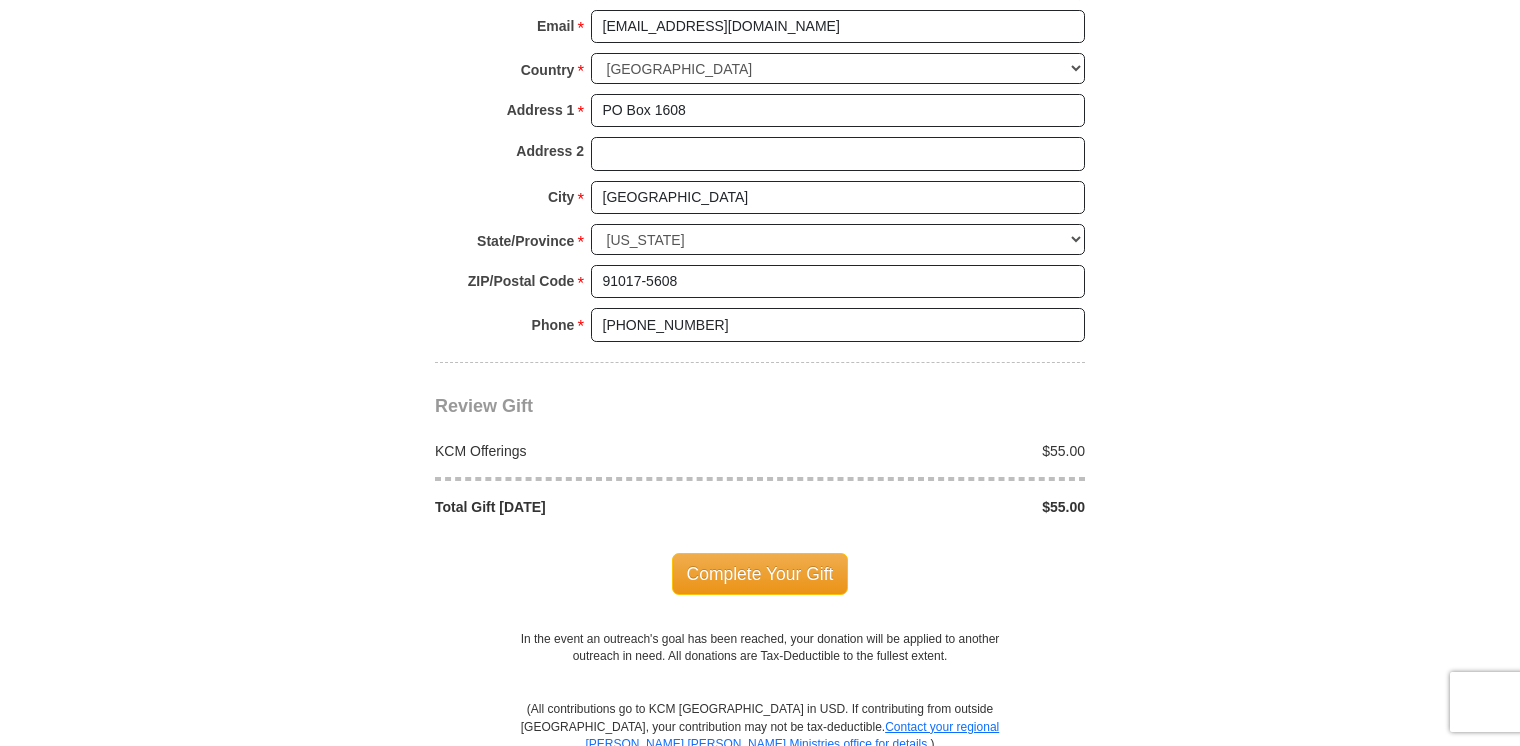 scroll, scrollTop: 1536, scrollLeft: 0, axis: vertical 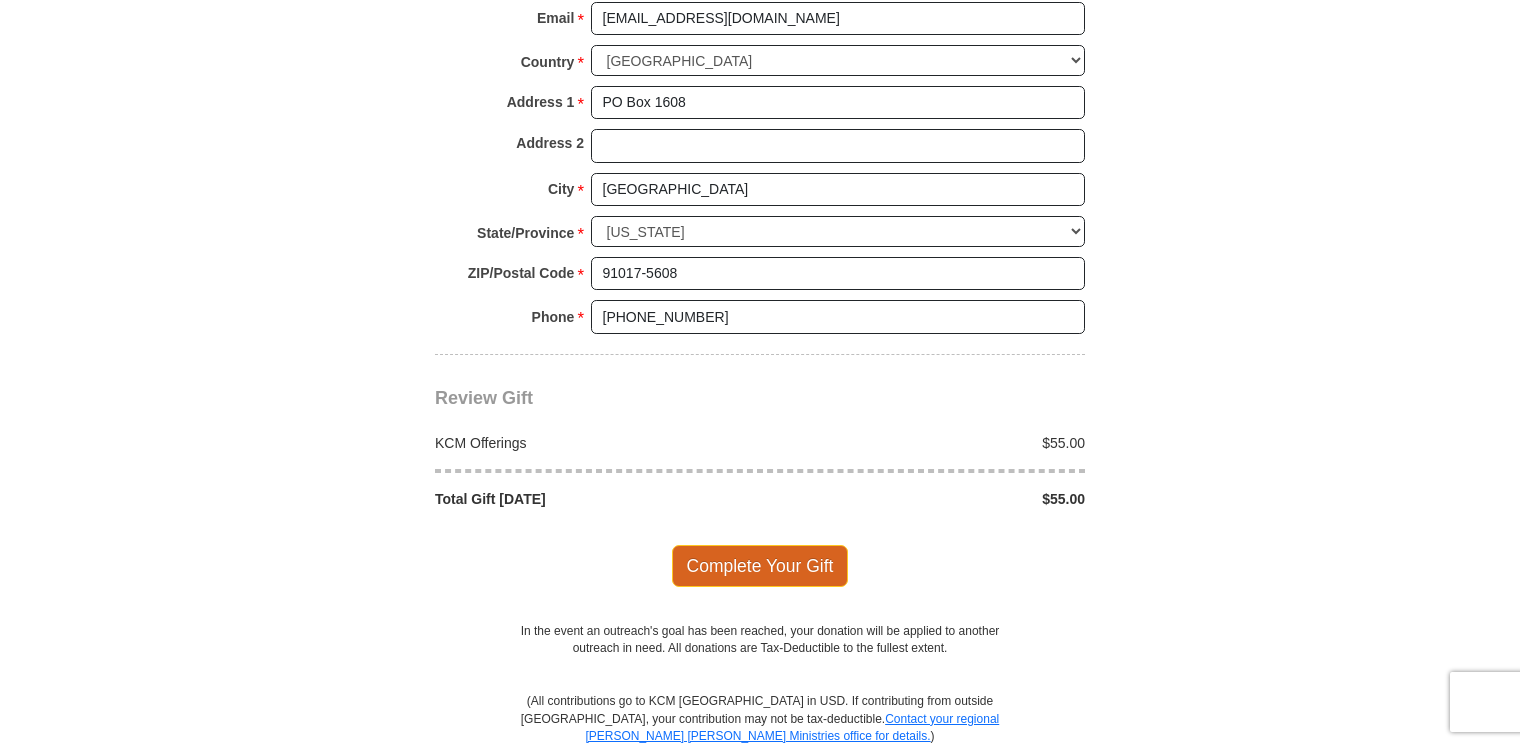 click on "Complete Your Gift" at bounding box center (760, 566) 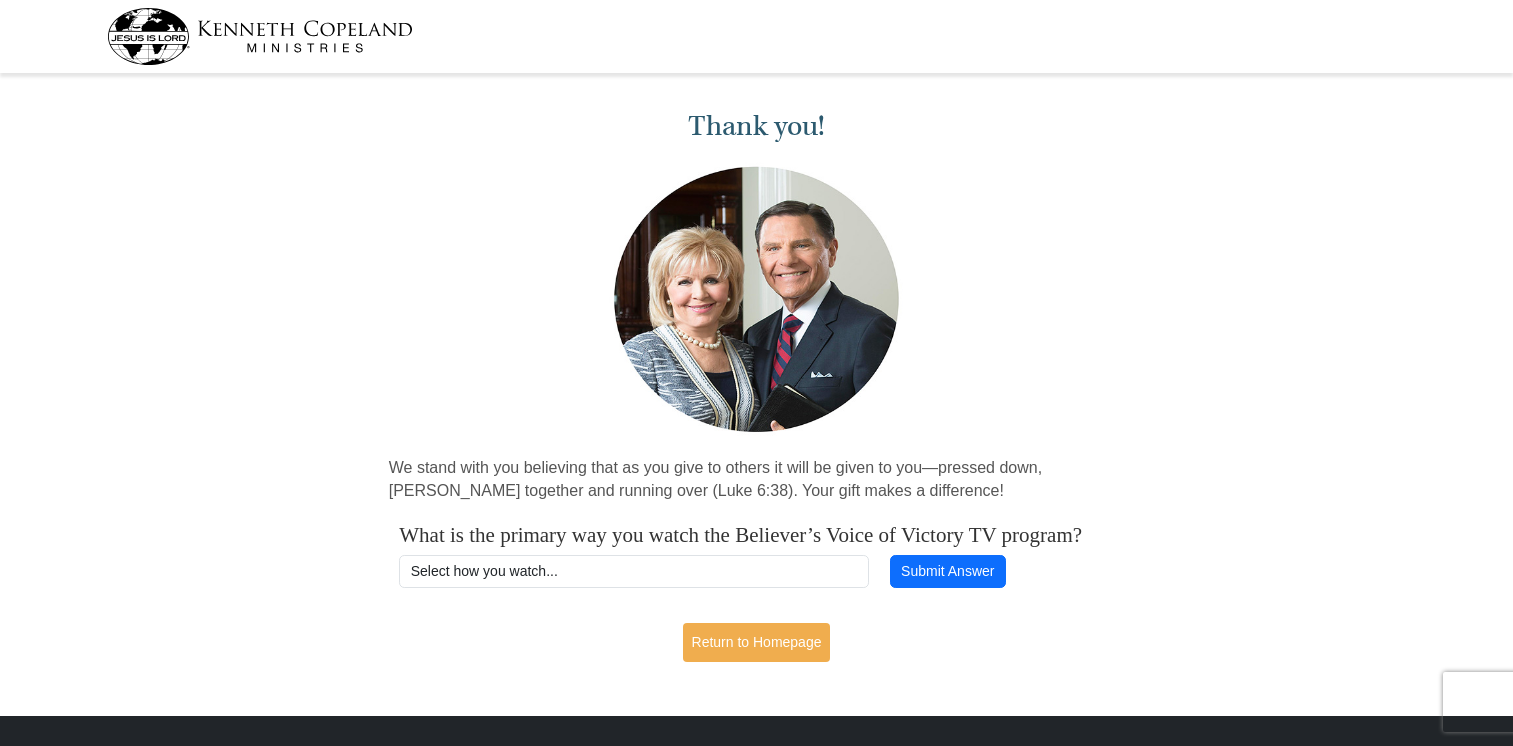 scroll, scrollTop: 0, scrollLeft: 0, axis: both 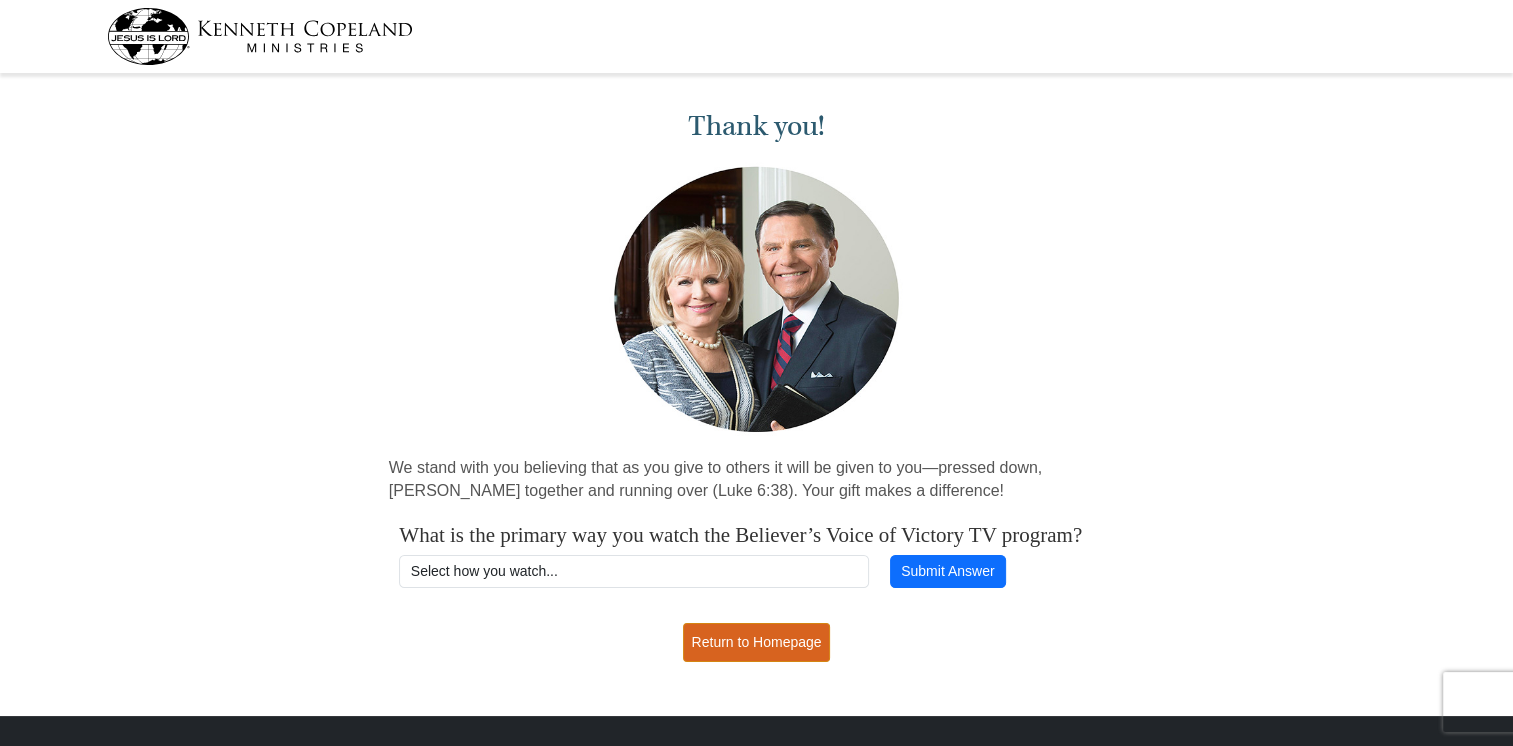 click on "Return to Homepage" at bounding box center (757, 642) 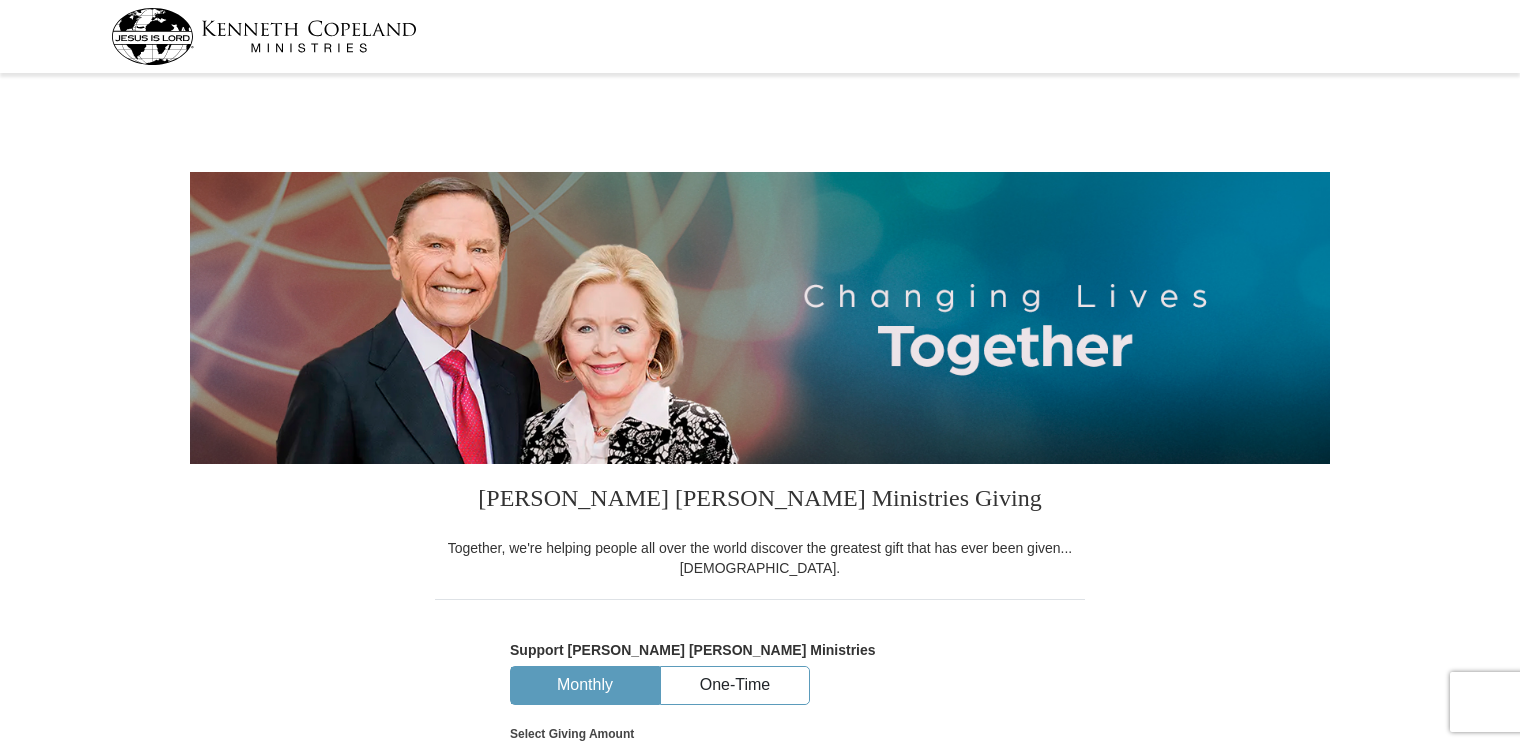 select on "CA" 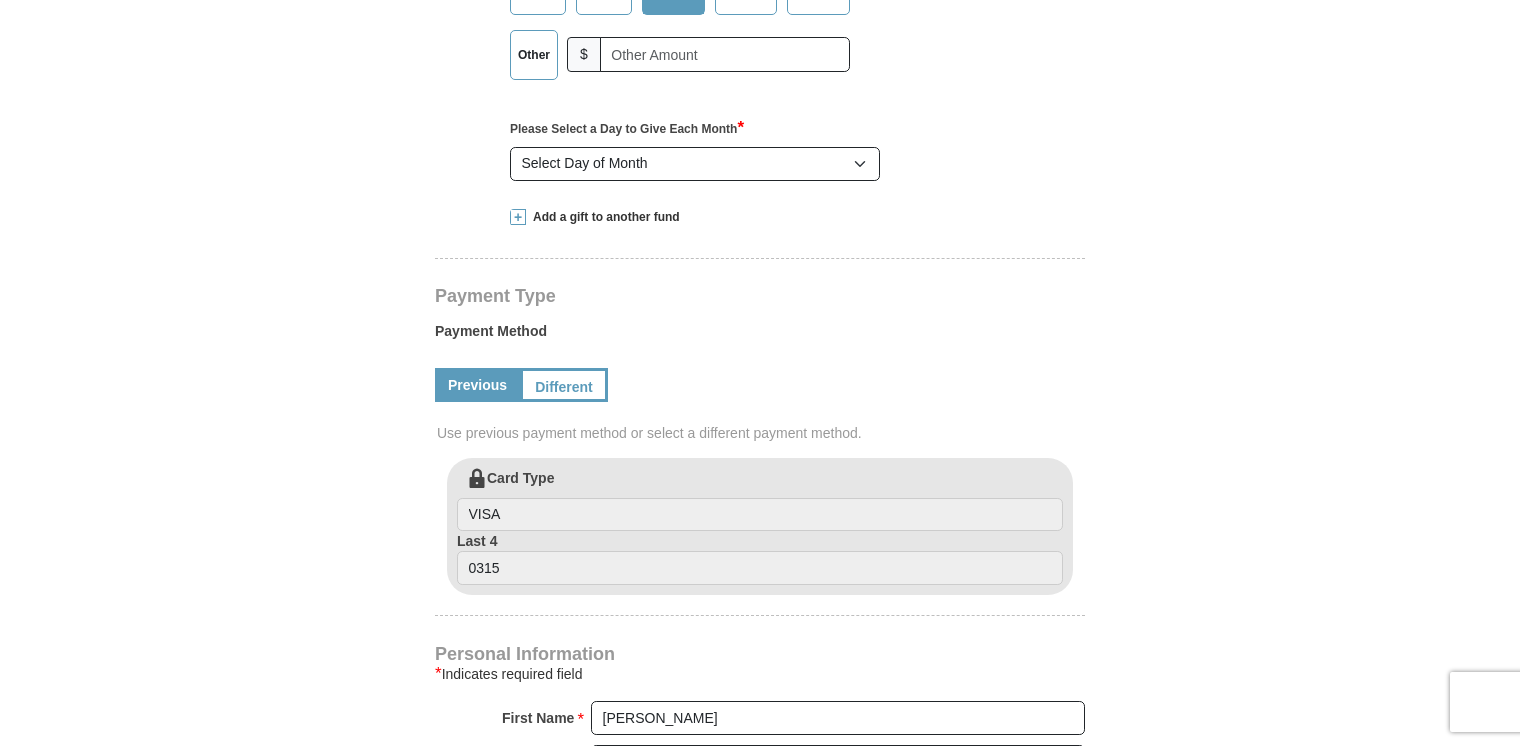 scroll, scrollTop: 501, scrollLeft: 0, axis: vertical 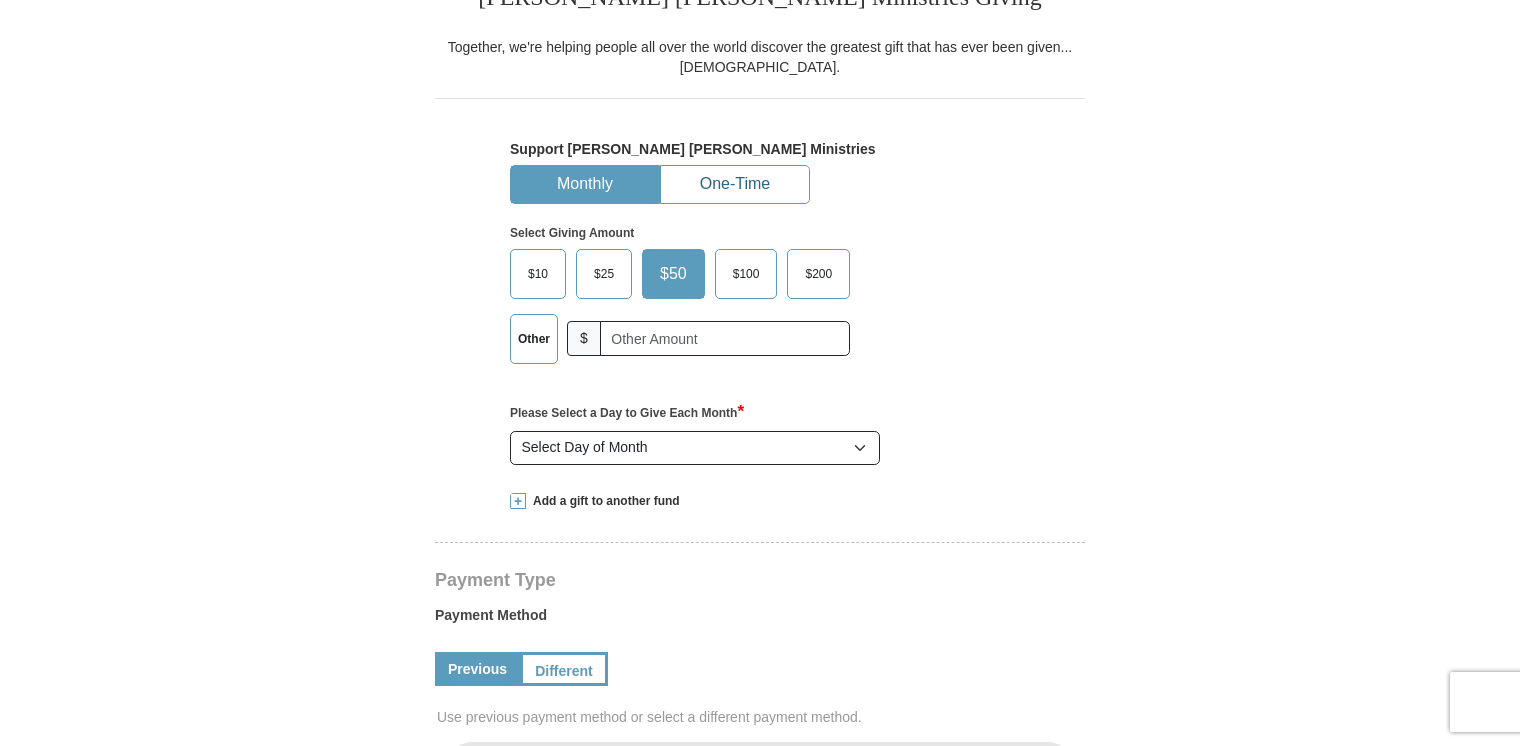 click on "One-Time" at bounding box center [735, 184] 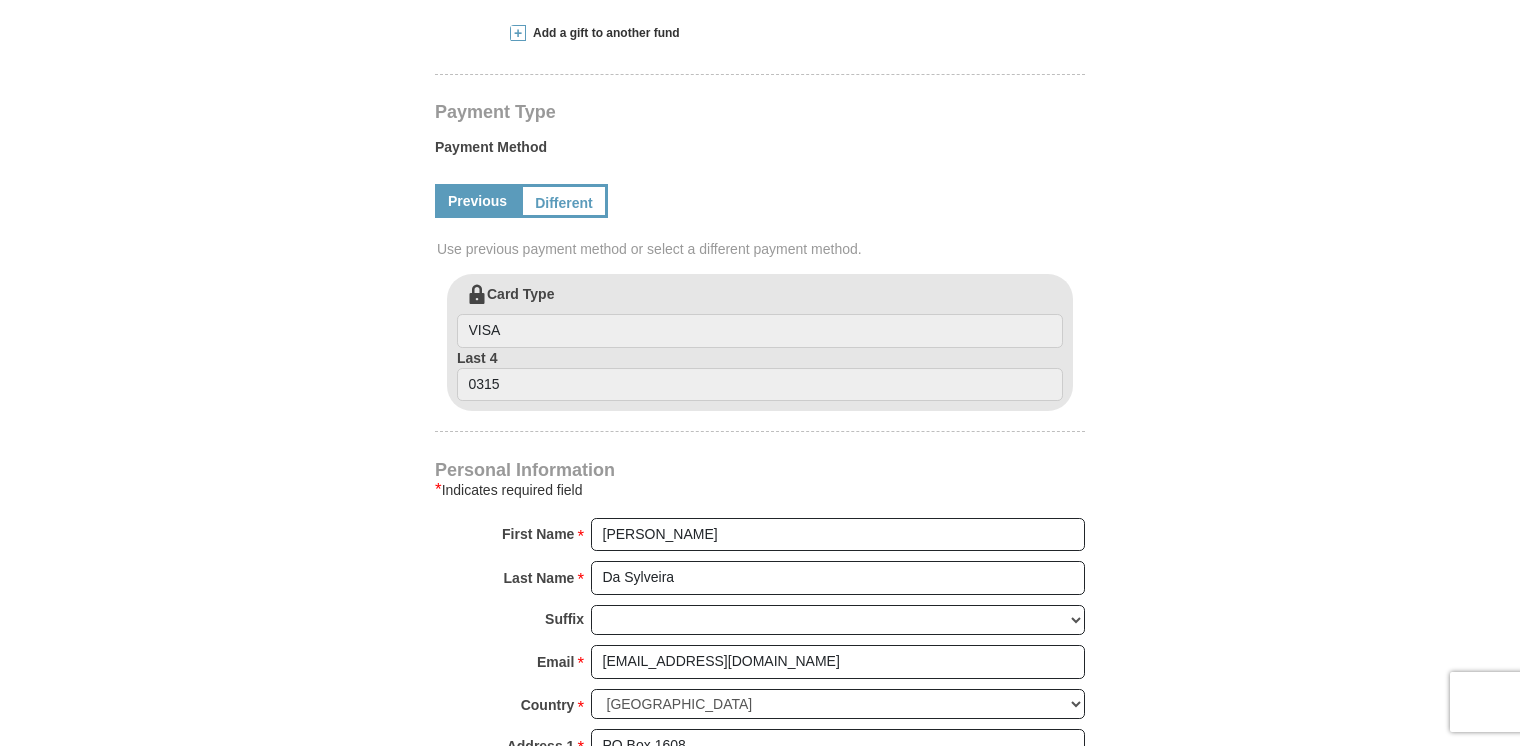 scroll, scrollTop: 880, scrollLeft: 0, axis: vertical 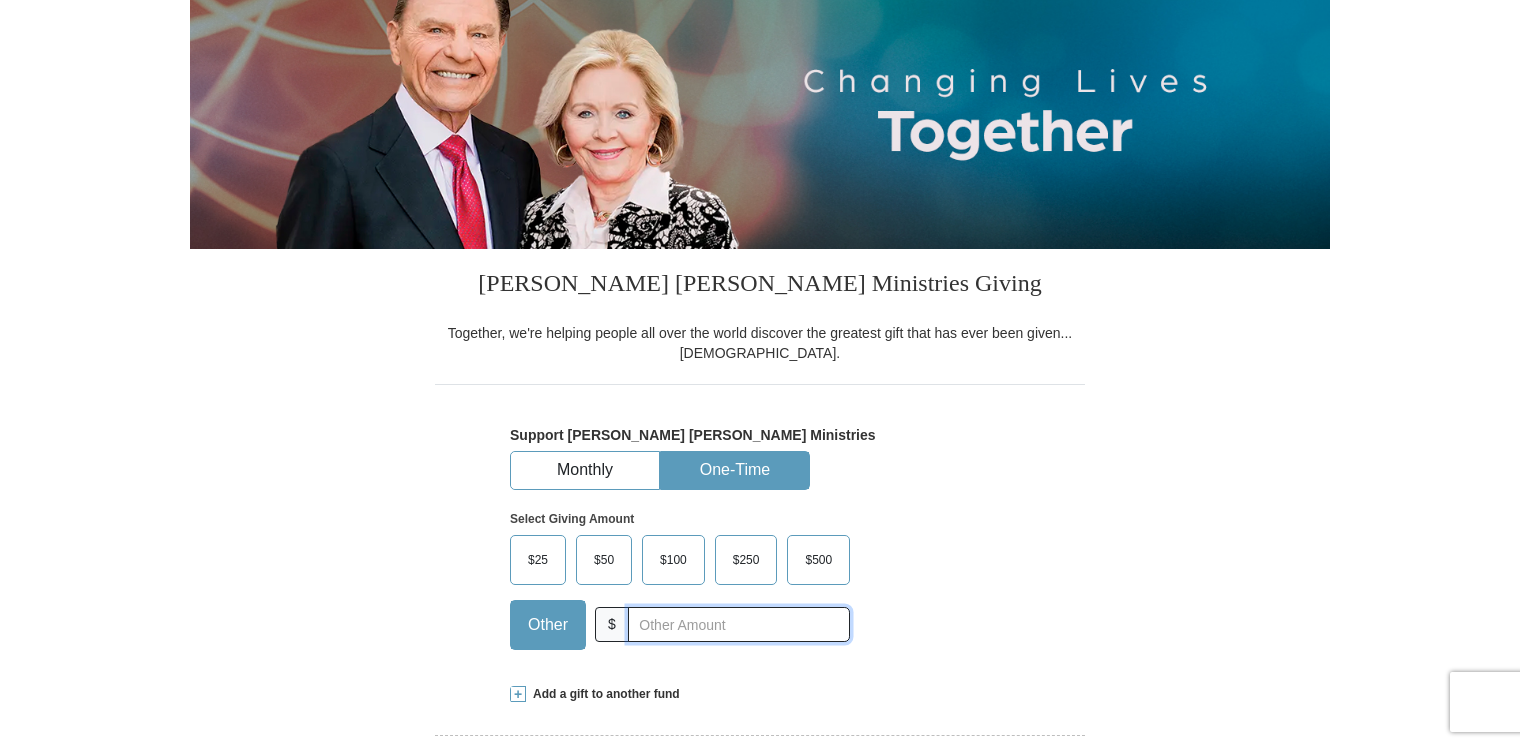 click at bounding box center (739, 624) 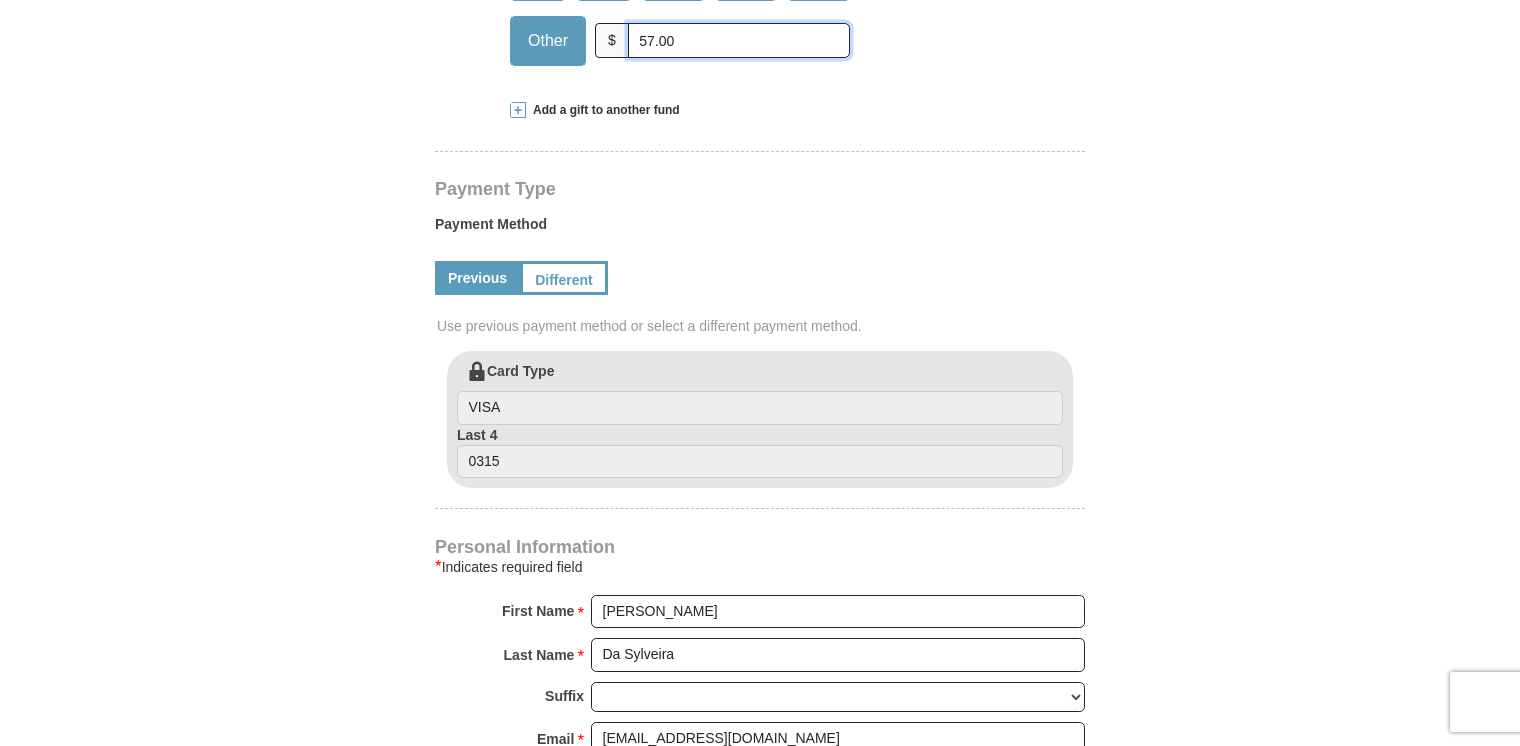 scroll, scrollTop: 803, scrollLeft: 0, axis: vertical 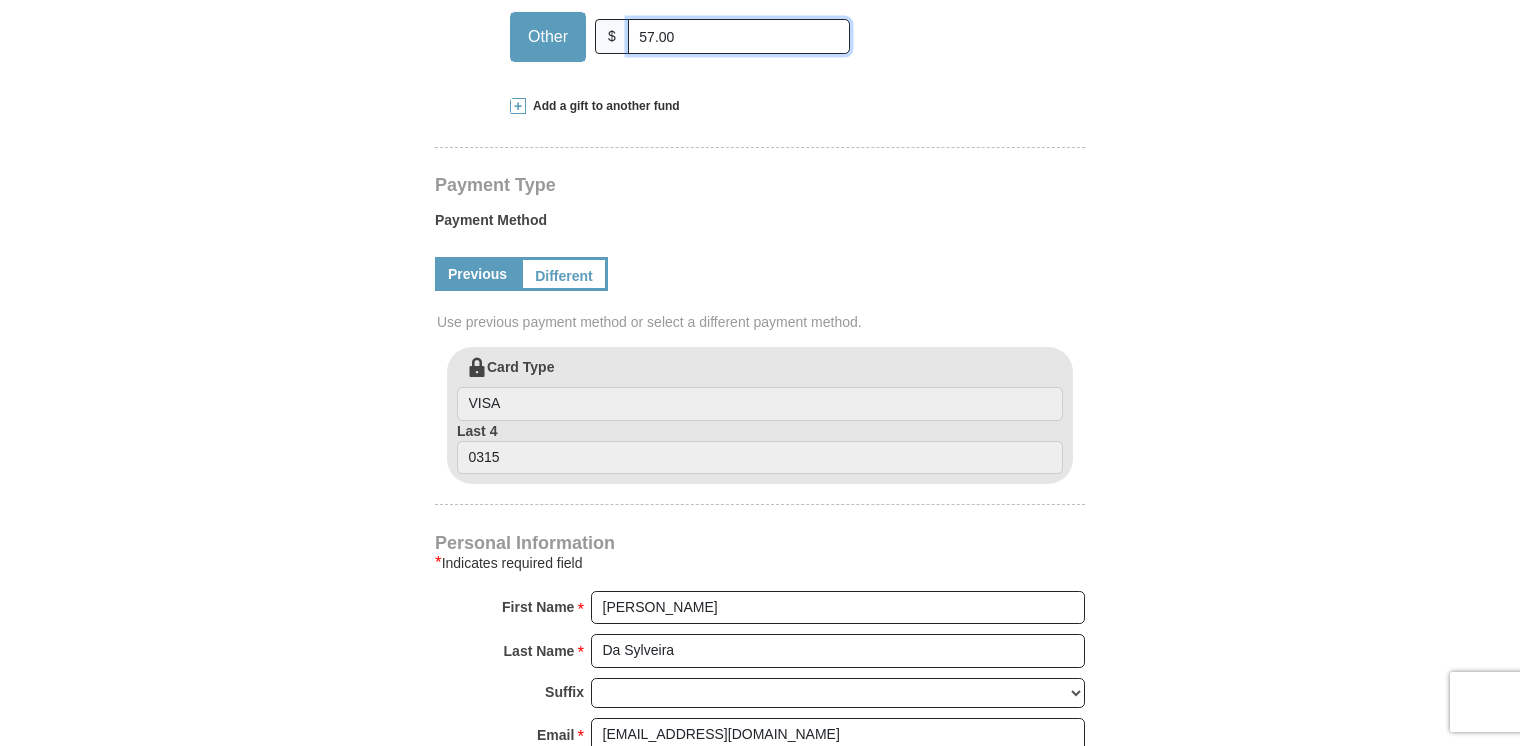 type on "57.00" 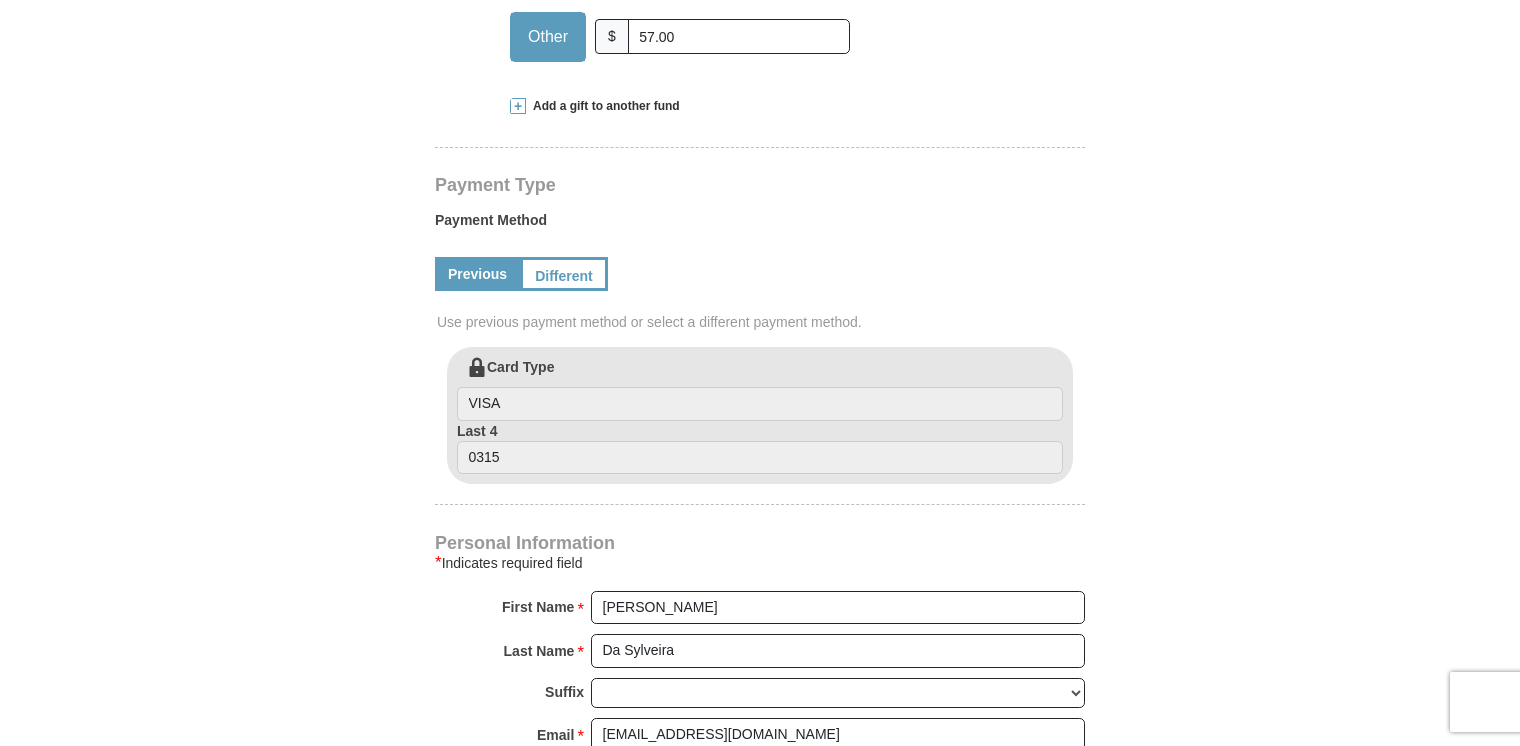 drag, startPoint x: 1527, startPoint y: 286, endPoint x: 1477, endPoint y: 234, distance: 72.138756 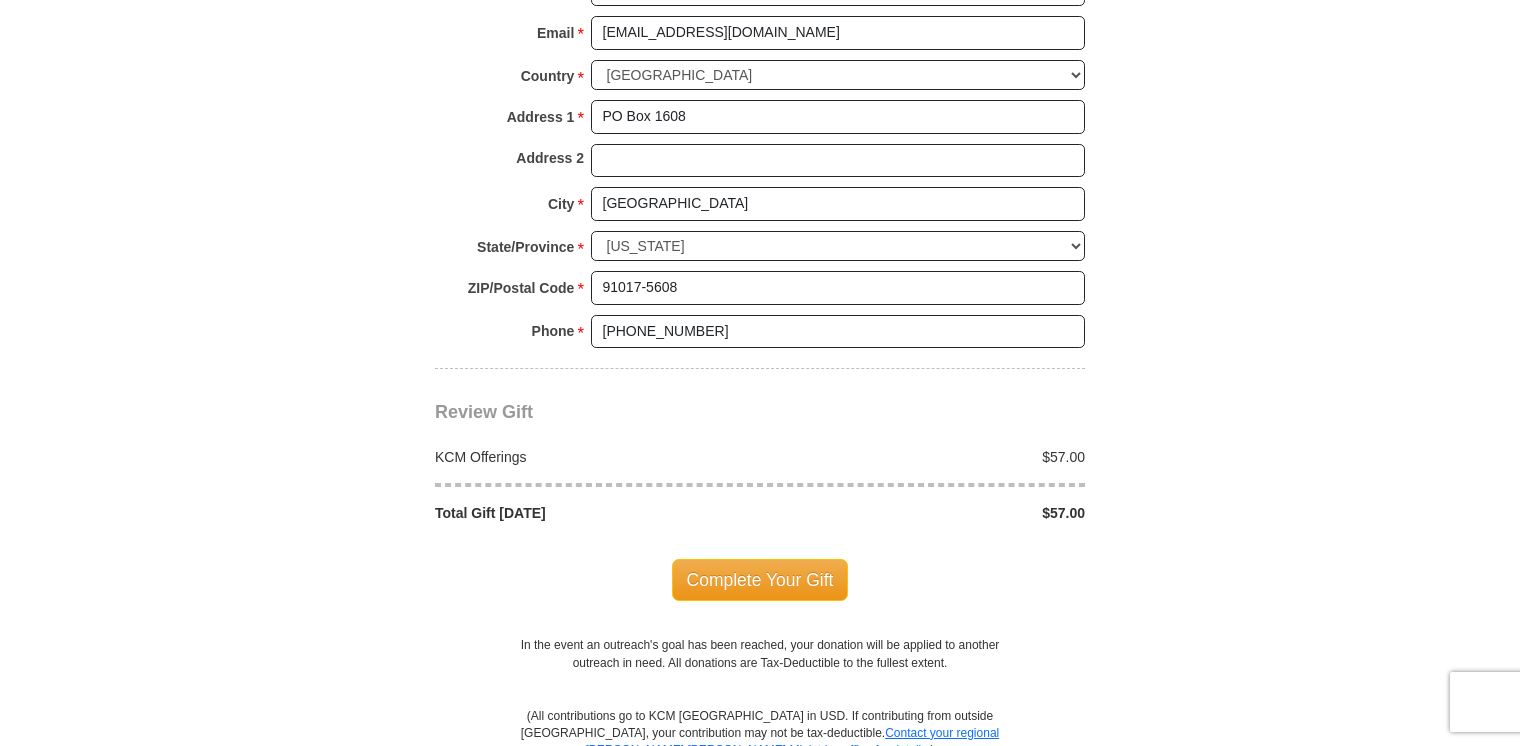scroll, scrollTop: 1514, scrollLeft: 0, axis: vertical 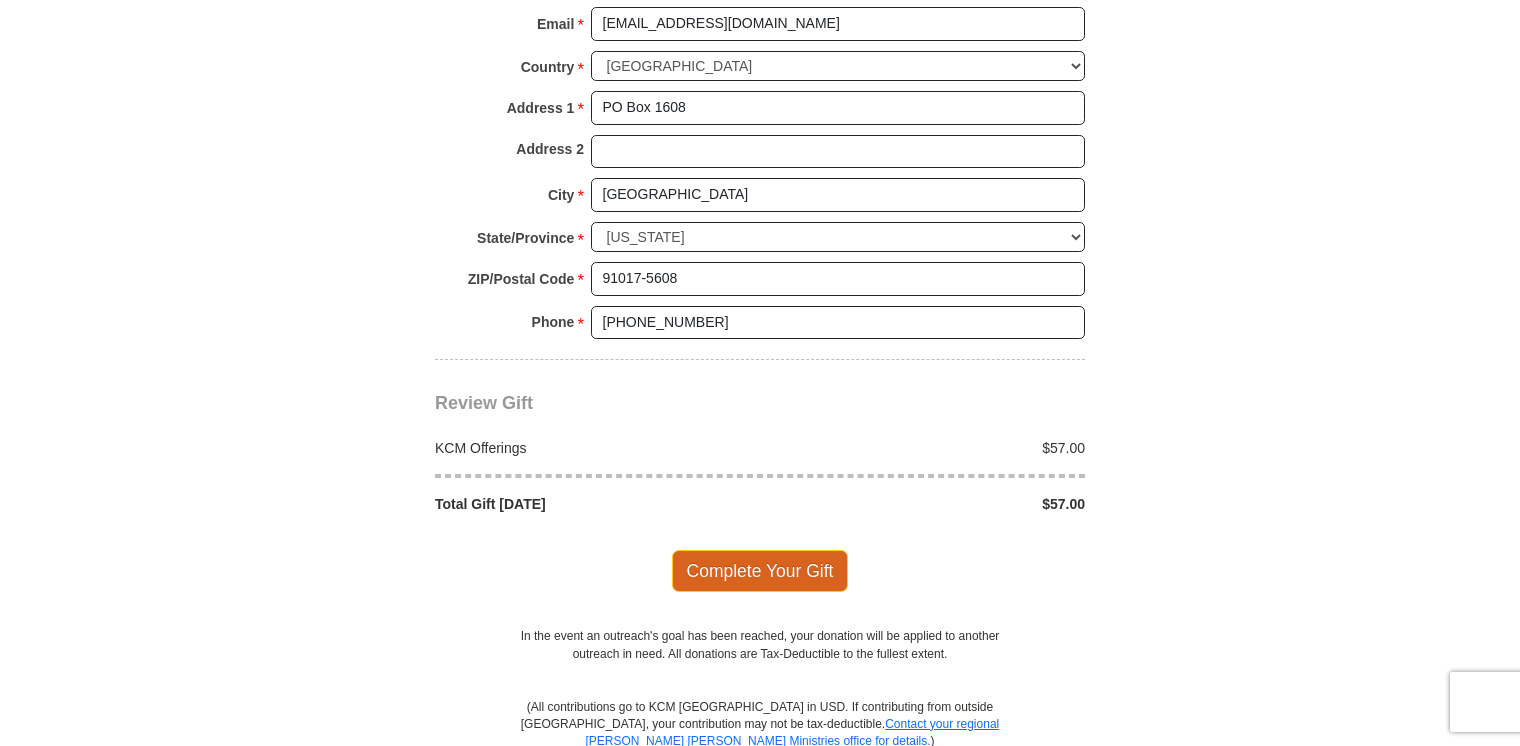 click on "Complete Your Gift" at bounding box center (760, 571) 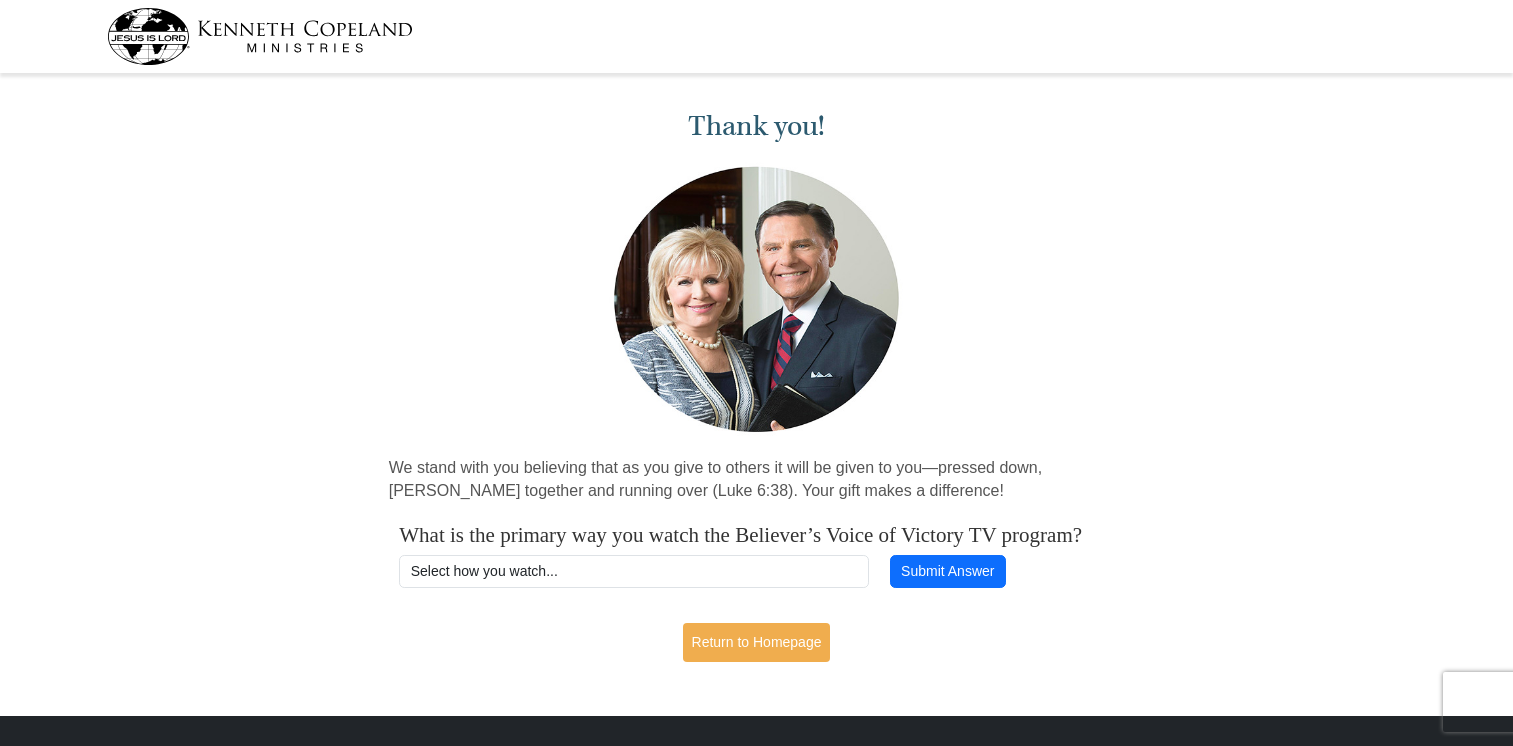scroll, scrollTop: 0, scrollLeft: 0, axis: both 